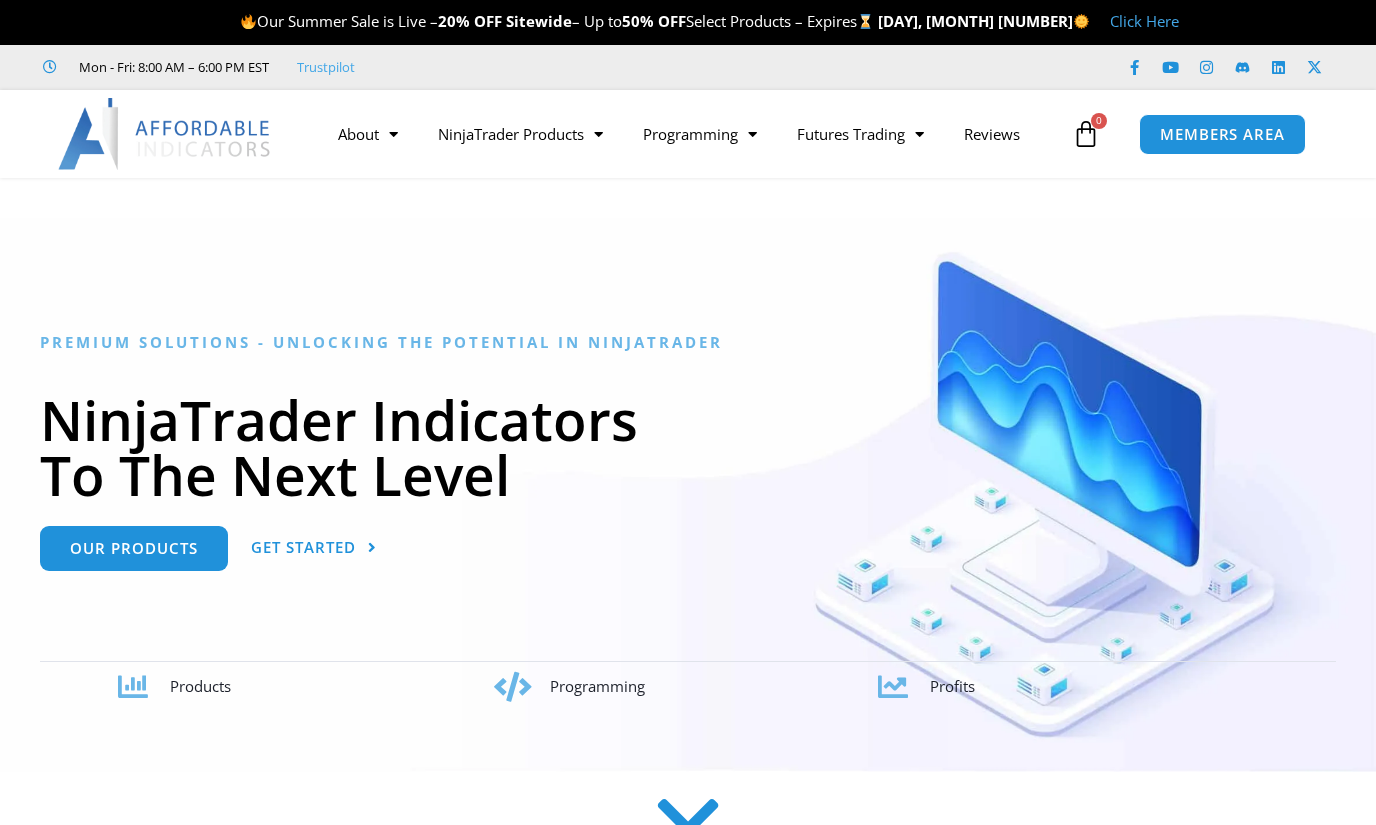 scroll, scrollTop: 0, scrollLeft: 0, axis: both 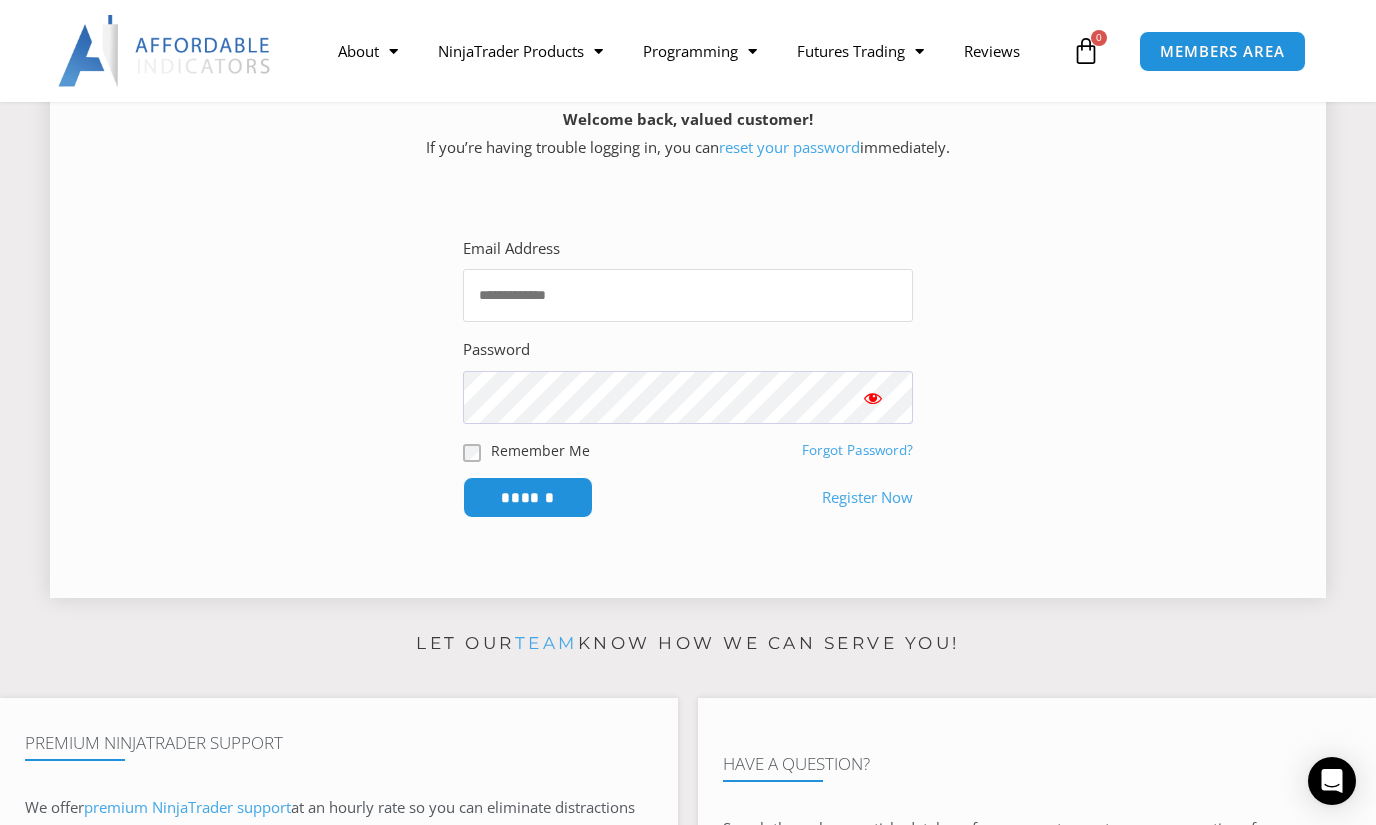 click on "Email Address" at bounding box center [688, 295] 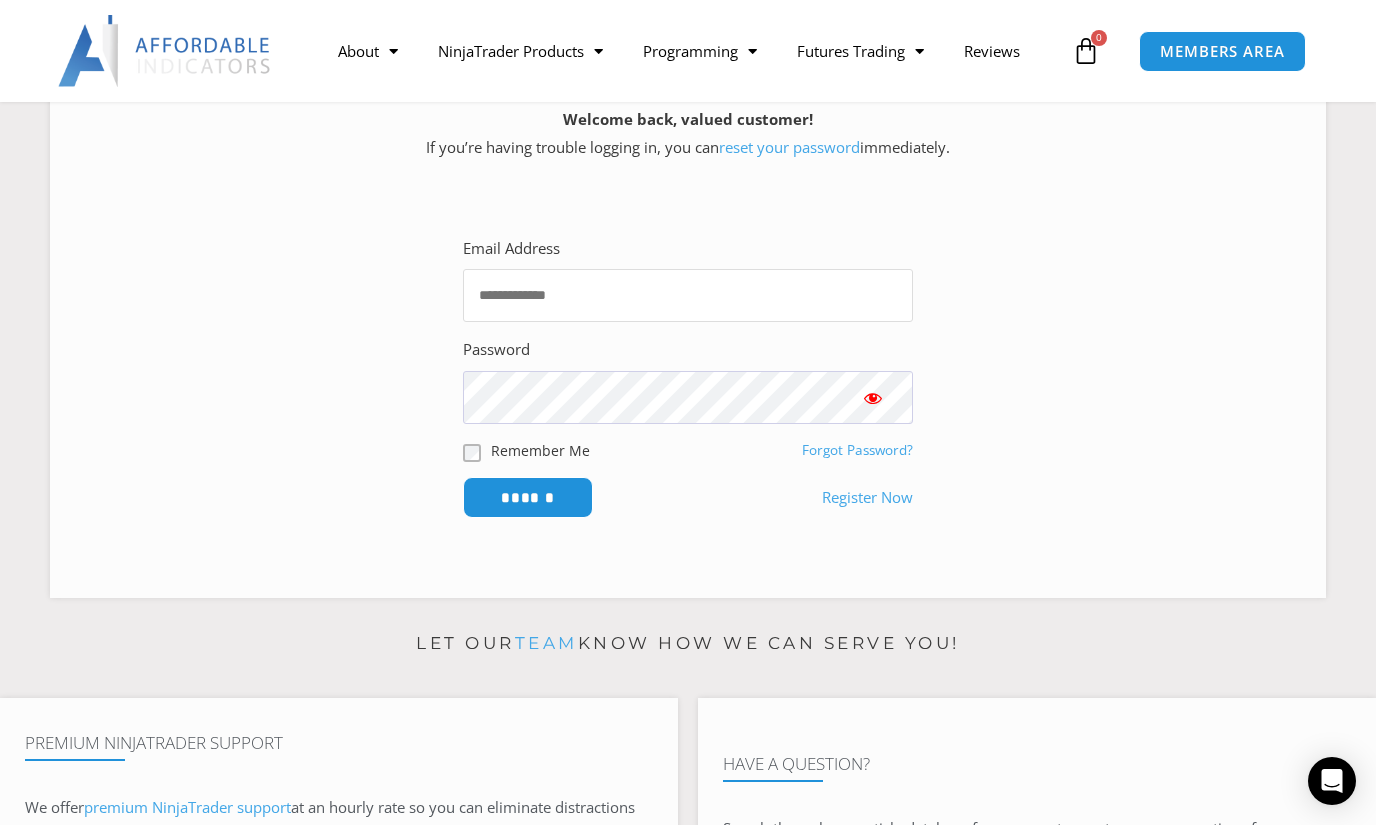 type on "**********" 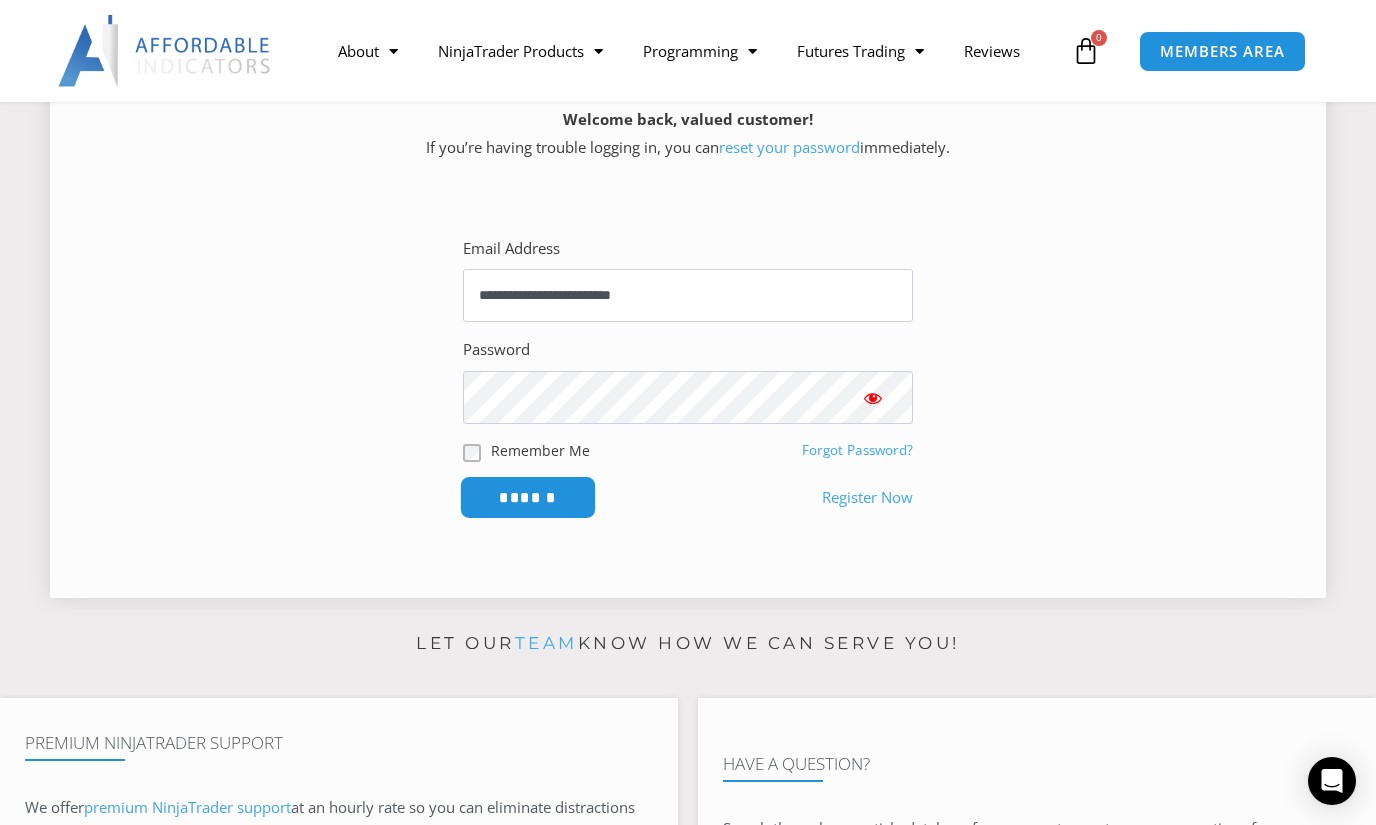 click on "******" at bounding box center [528, 497] 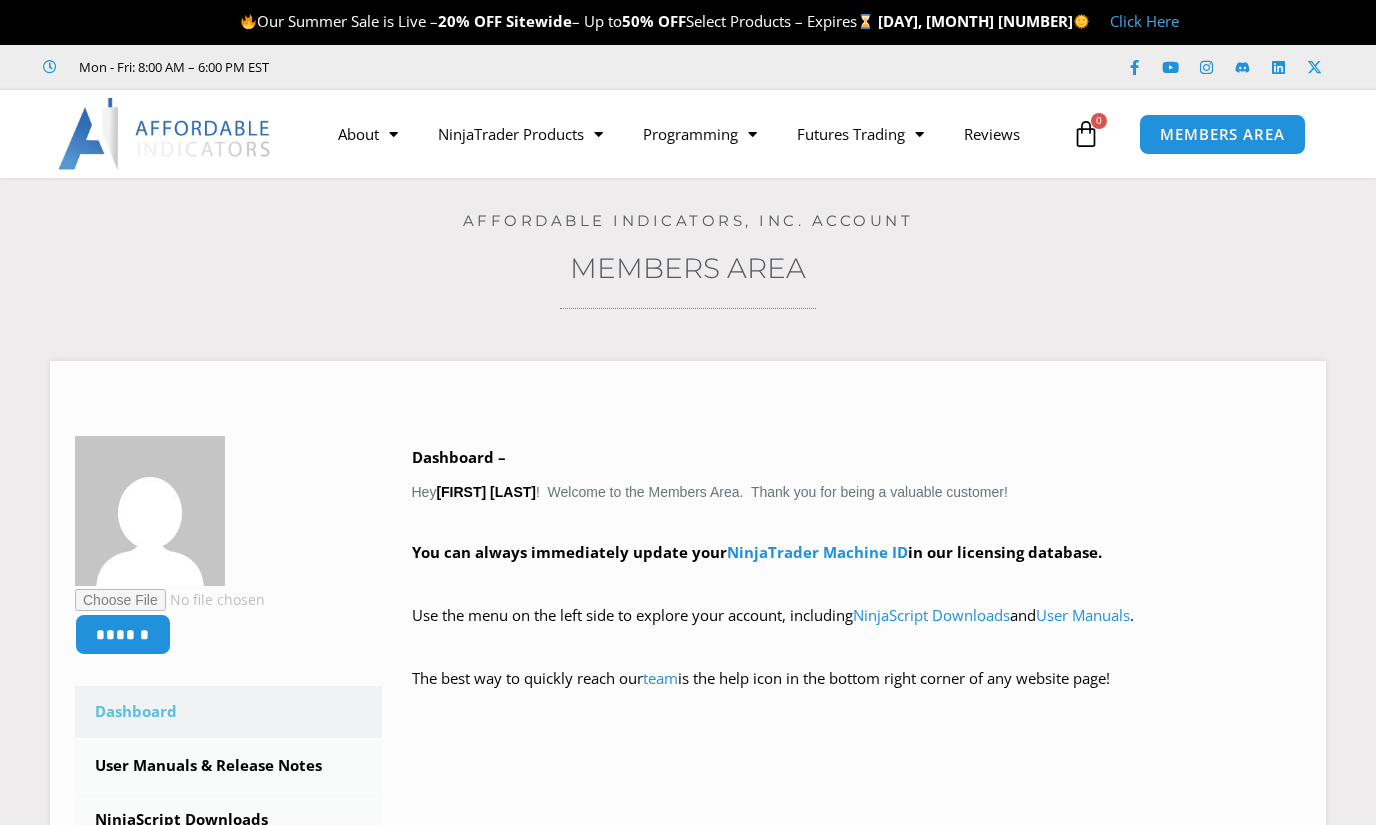 scroll, scrollTop: 0, scrollLeft: 0, axis: both 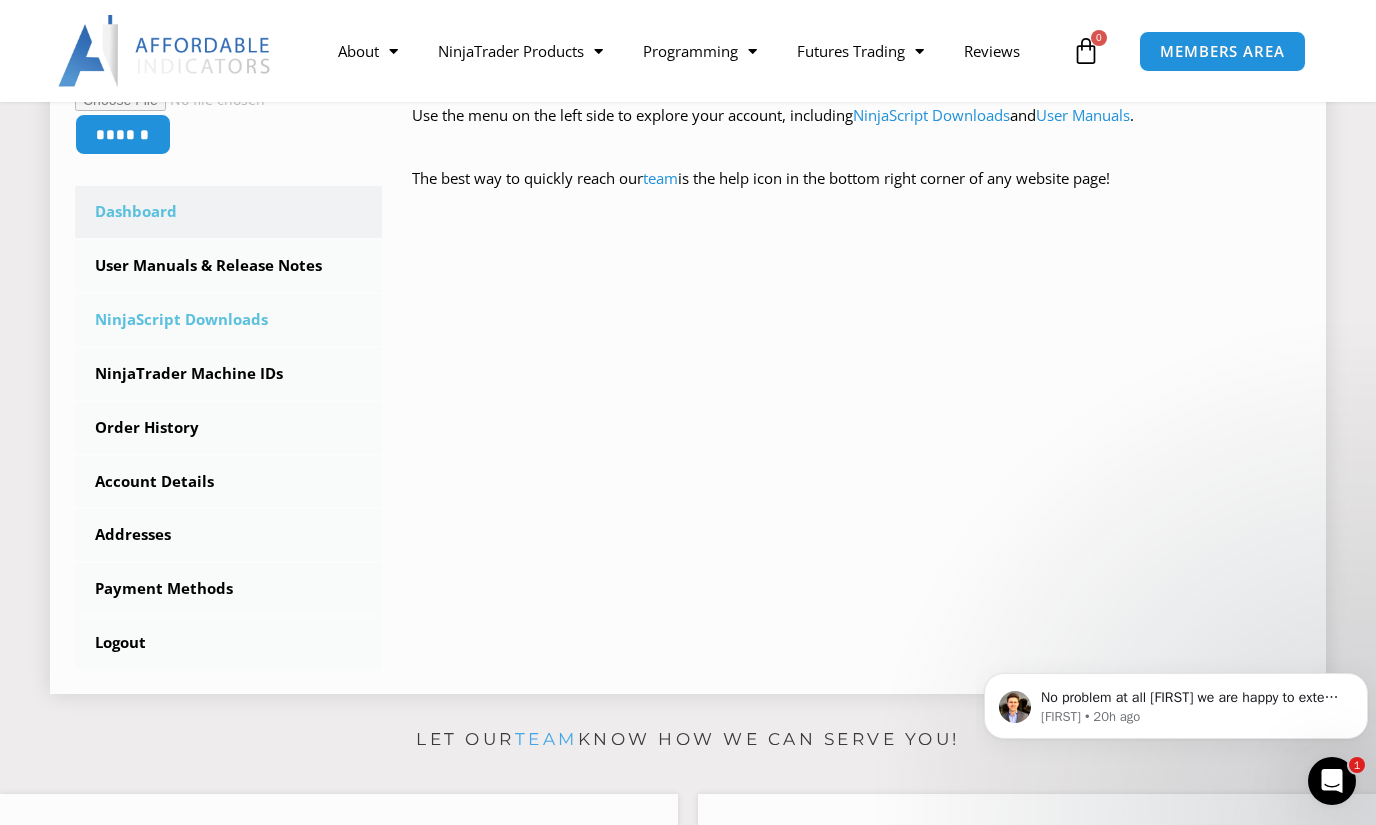 click on "NinjaScript Downloads" at bounding box center (228, 320) 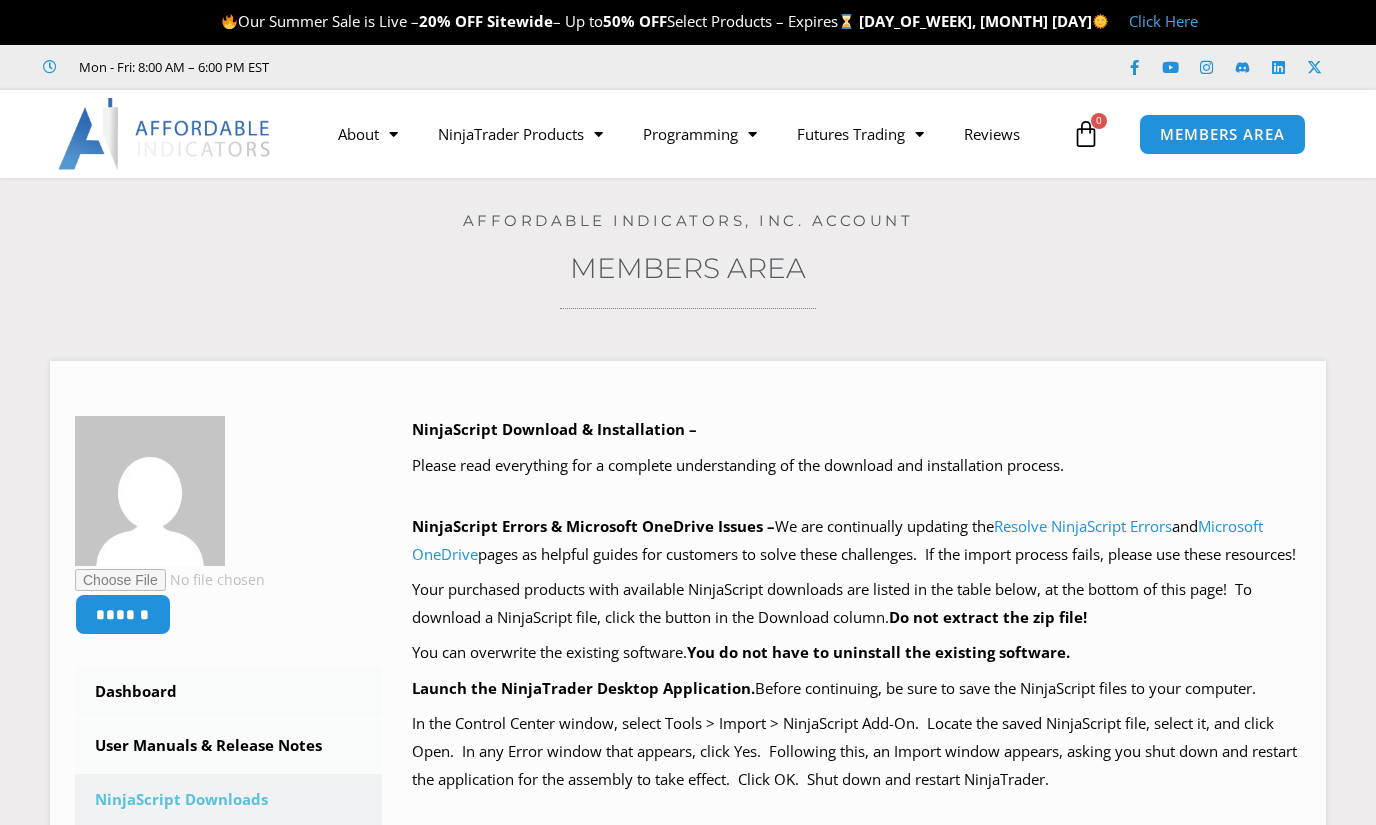 scroll, scrollTop: 0, scrollLeft: 0, axis: both 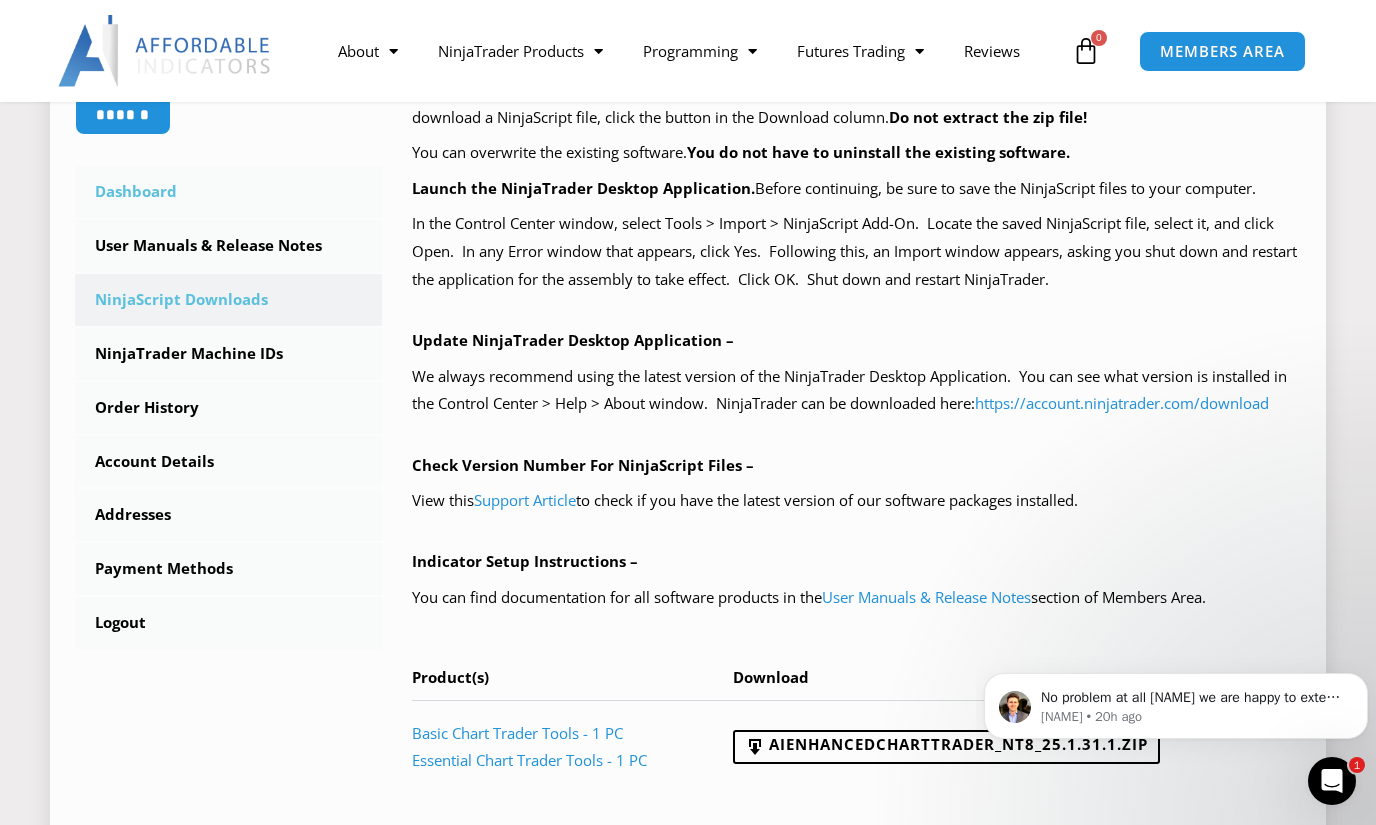 click on "Dashboard" at bounding box center (228, 192) 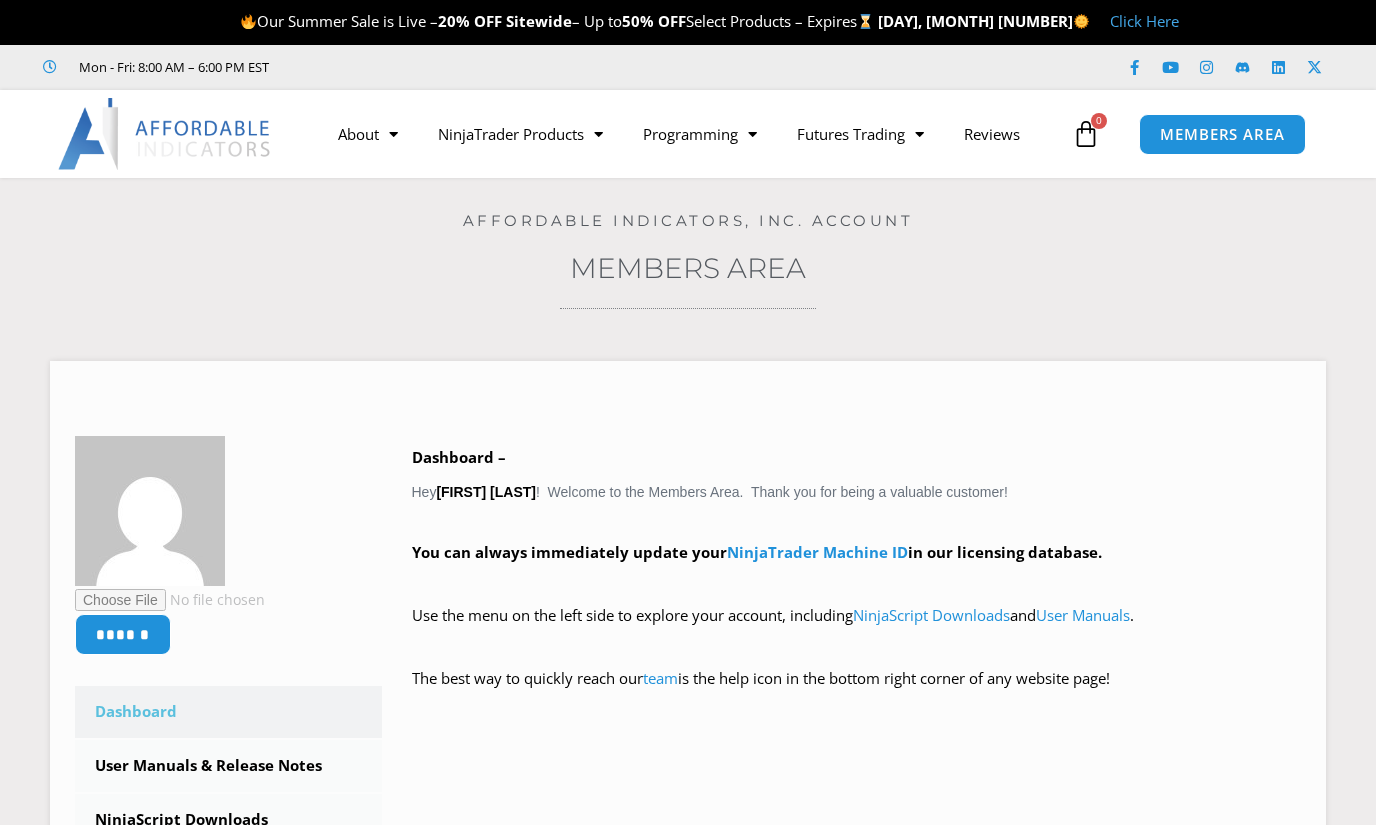 scroll, scrollTop: 0, scrollLeft: 0, axis: both 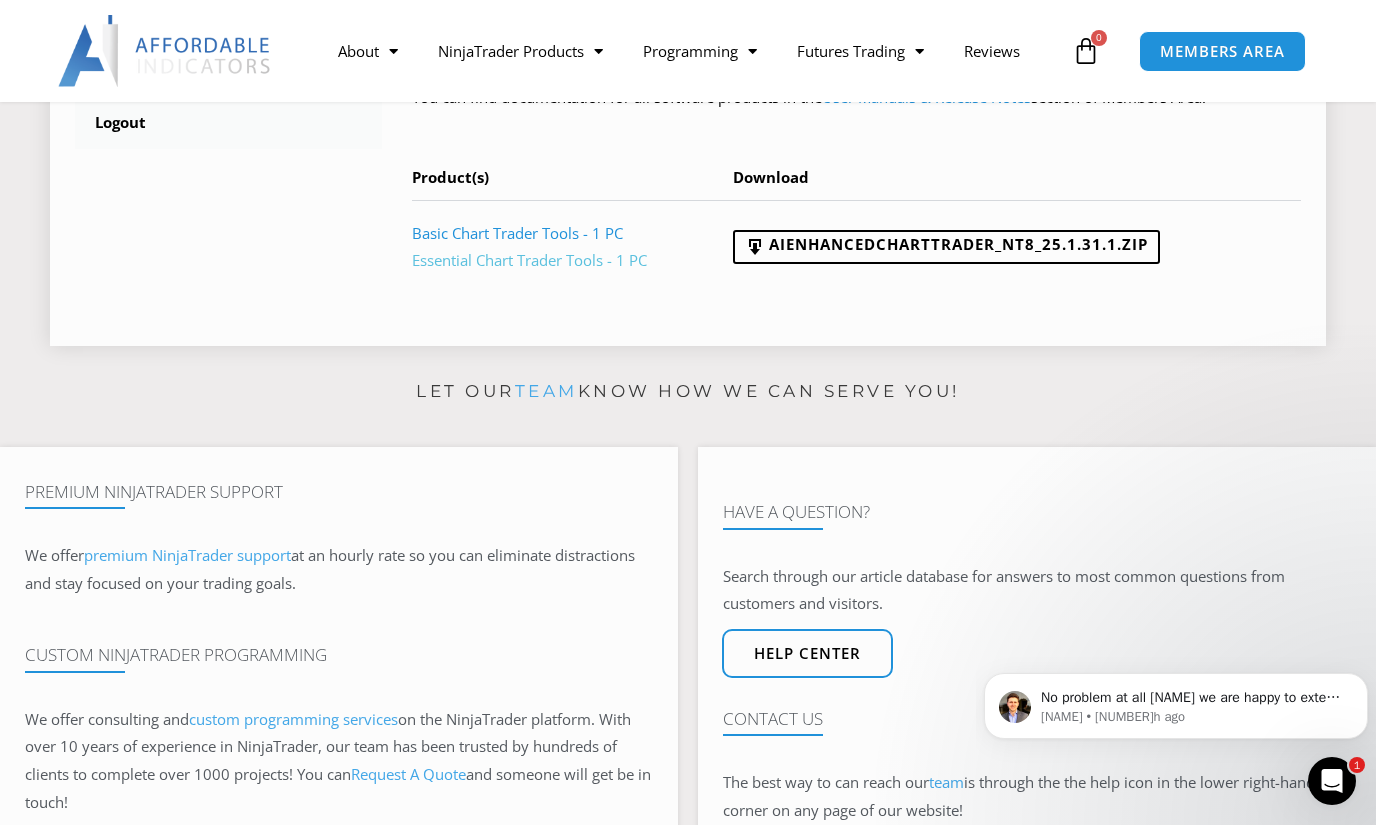 click on "Essential Chart Trader Tools - 1 PC" at bounding box center [529, 260] 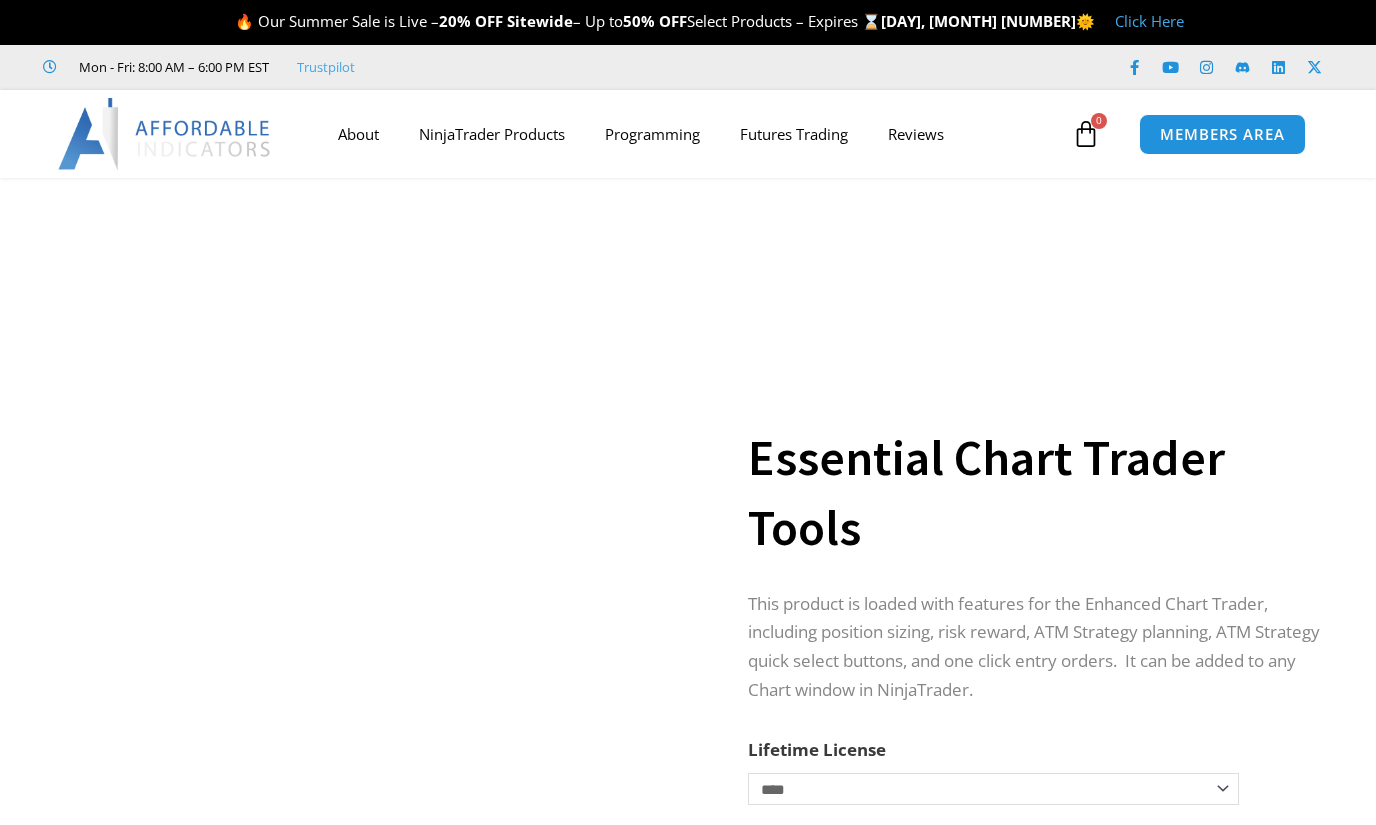 scroll, scrollTop: 0, scrollLeft: 0, axis: both 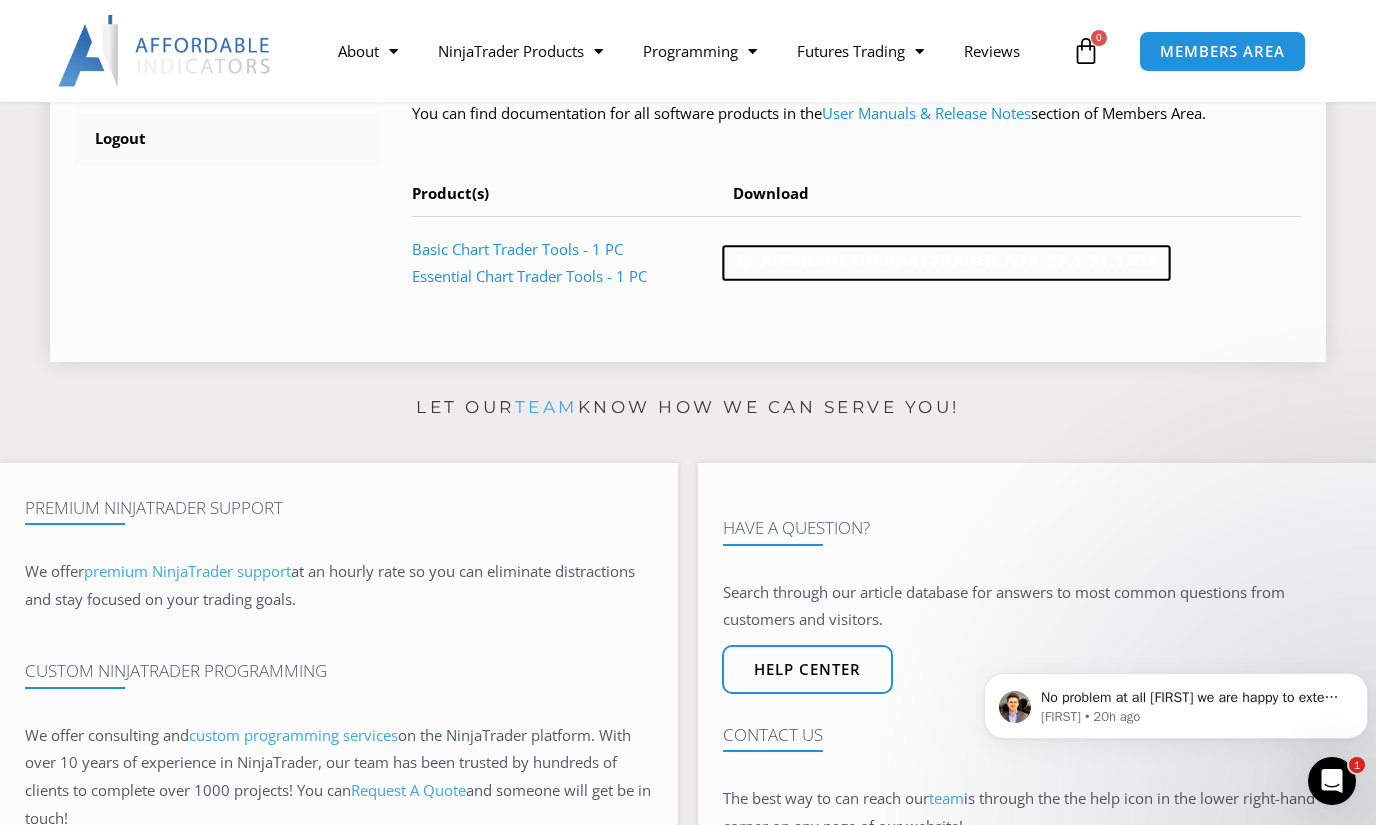 click on "AIEnhancedChartTrader_NT8_25.1.31.1.zip" at bounding box center [946, 264] 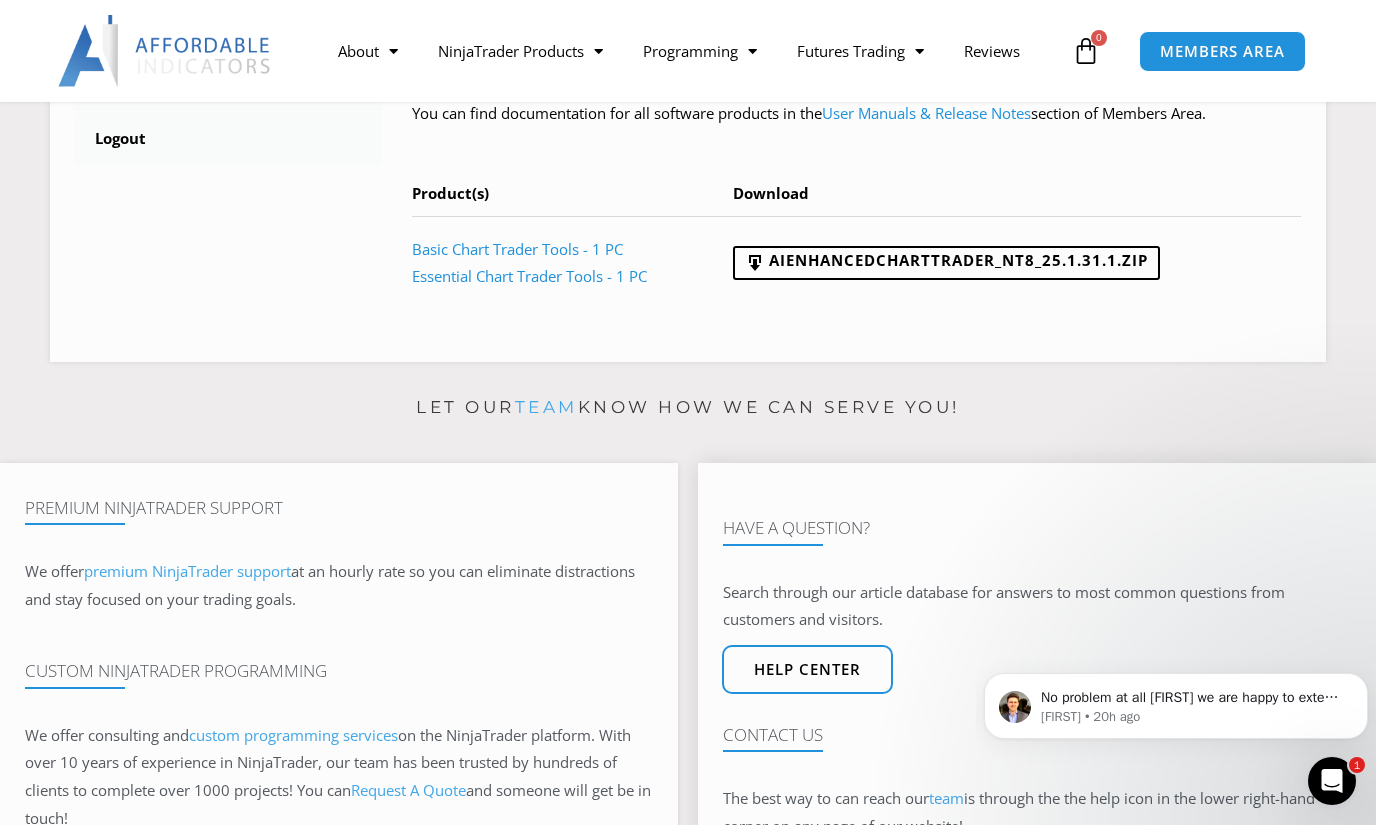 scroll, scrollTop: 584, scrollLeft: 0, axis: vertical 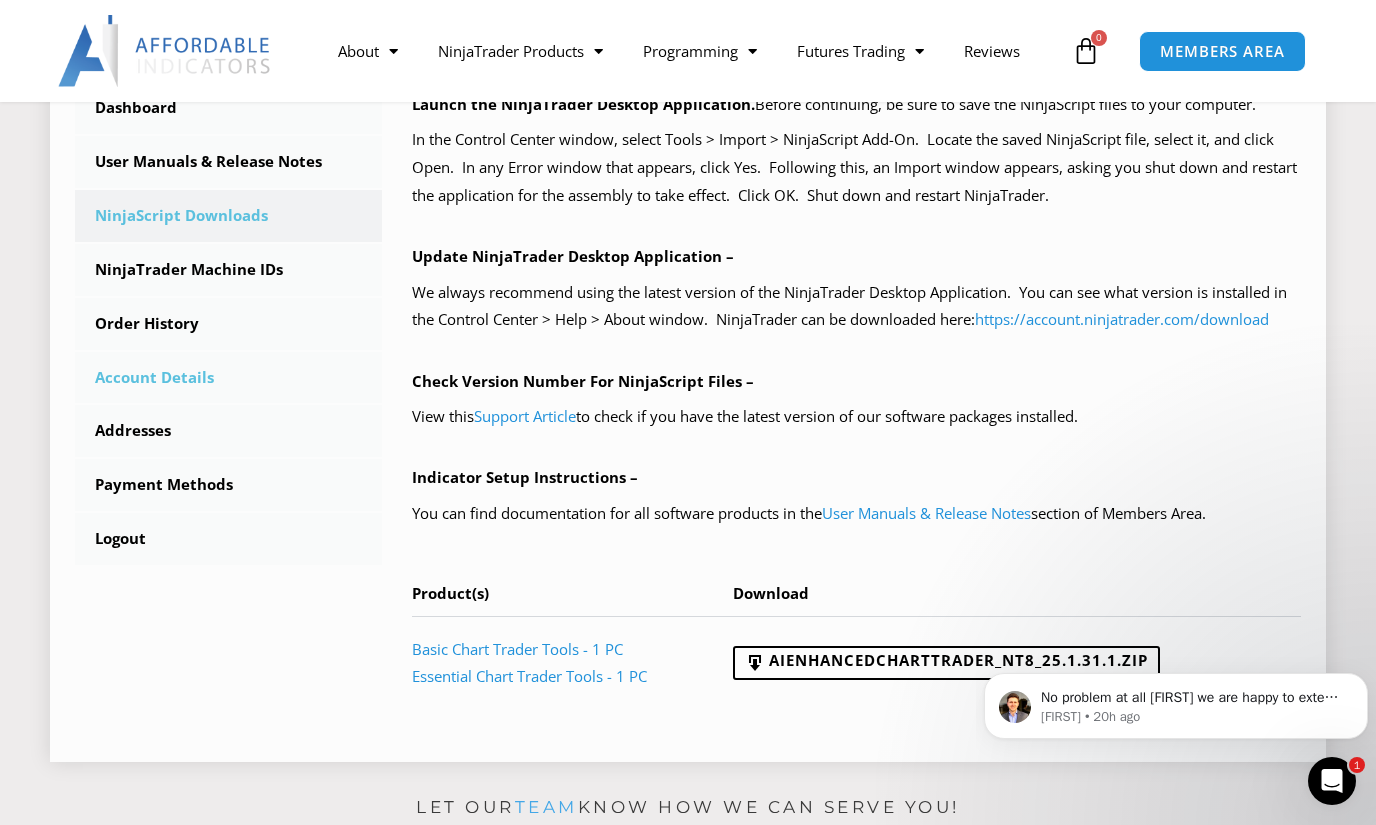 click on "Account Details" at bounding box center [228, 378] 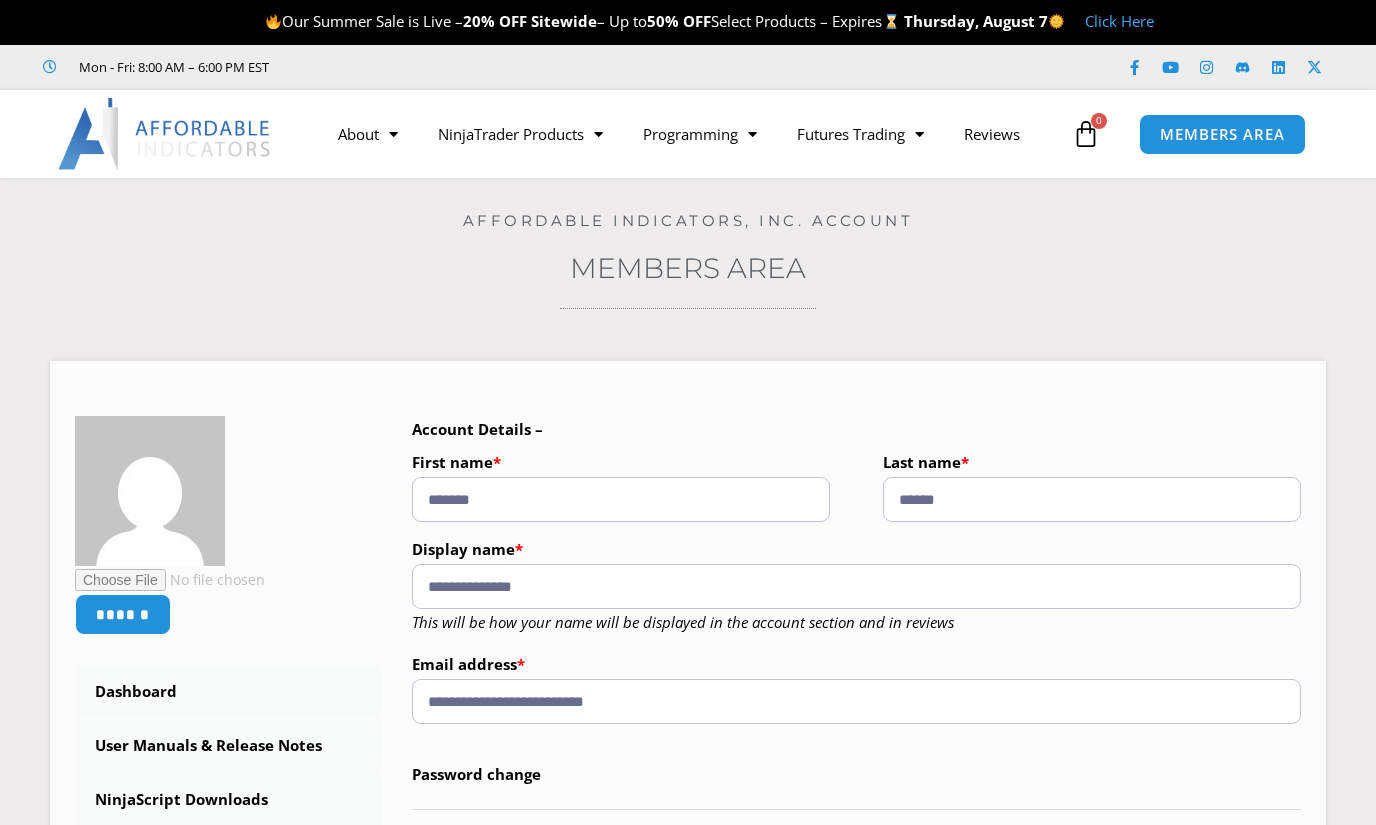 scroll, scrollTop: 0, scrollLeft: 0, axis: both 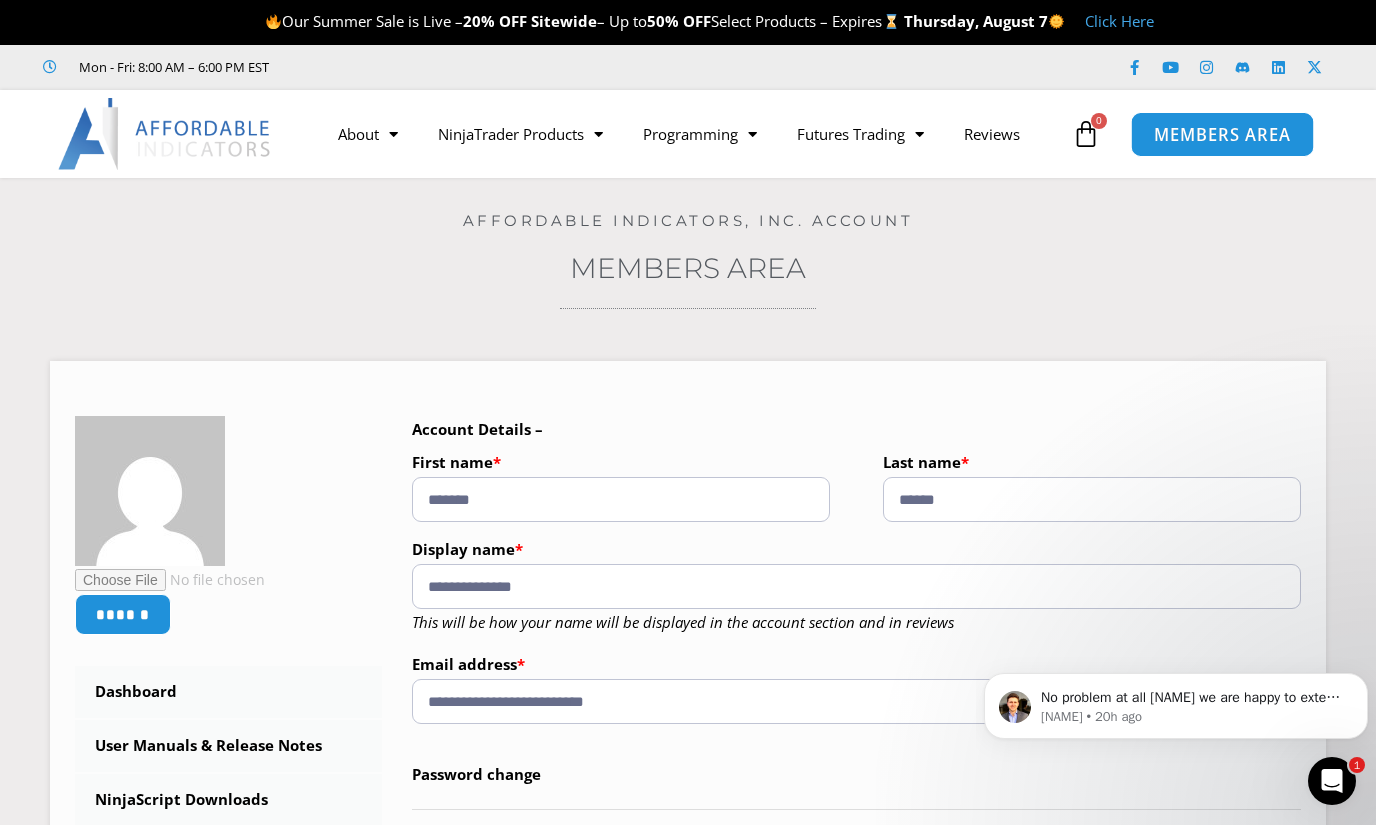 click on "MEMBERS AREA" at bounding box center [1222, 134] 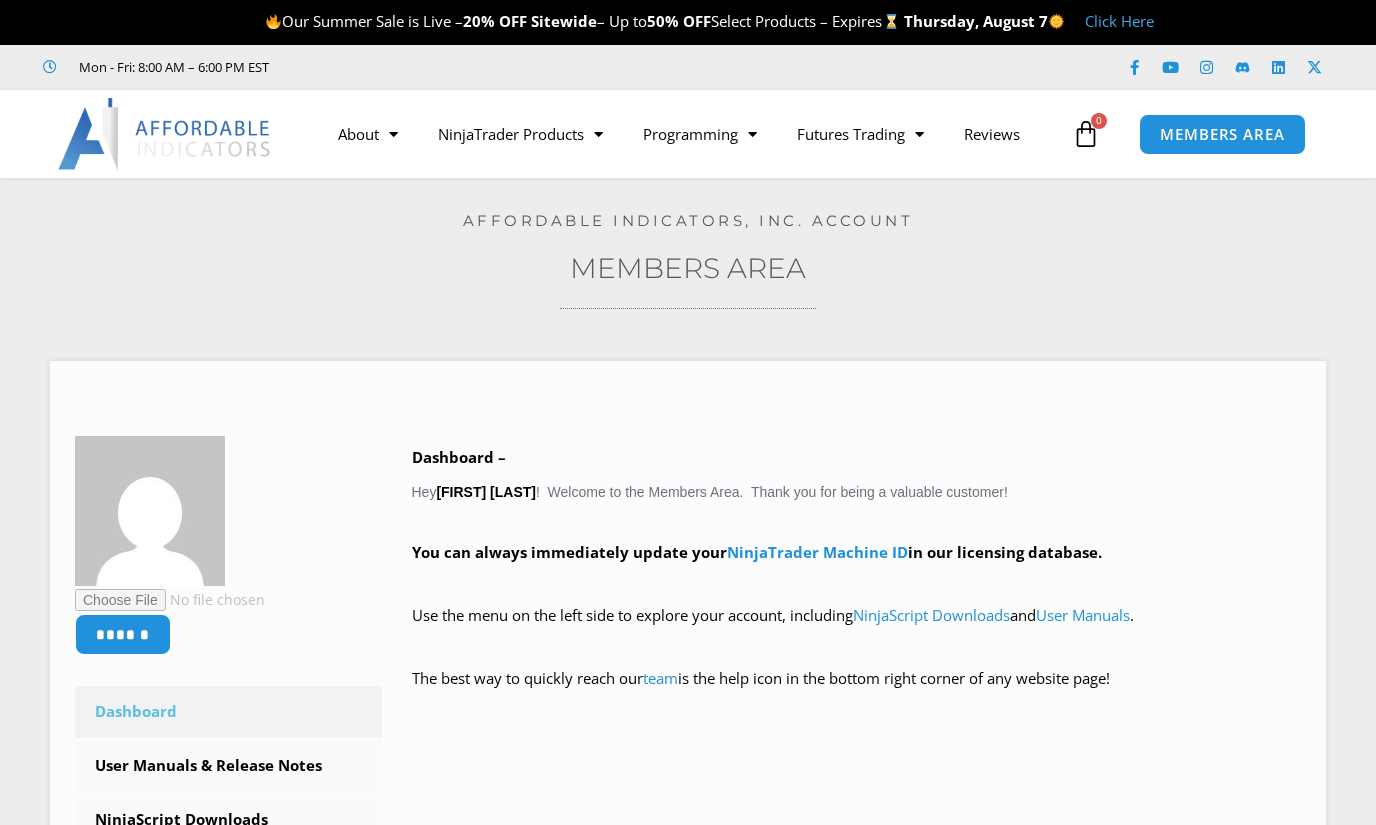 scroll, scrollTop: 0, scrollLeft: 0, axis: both 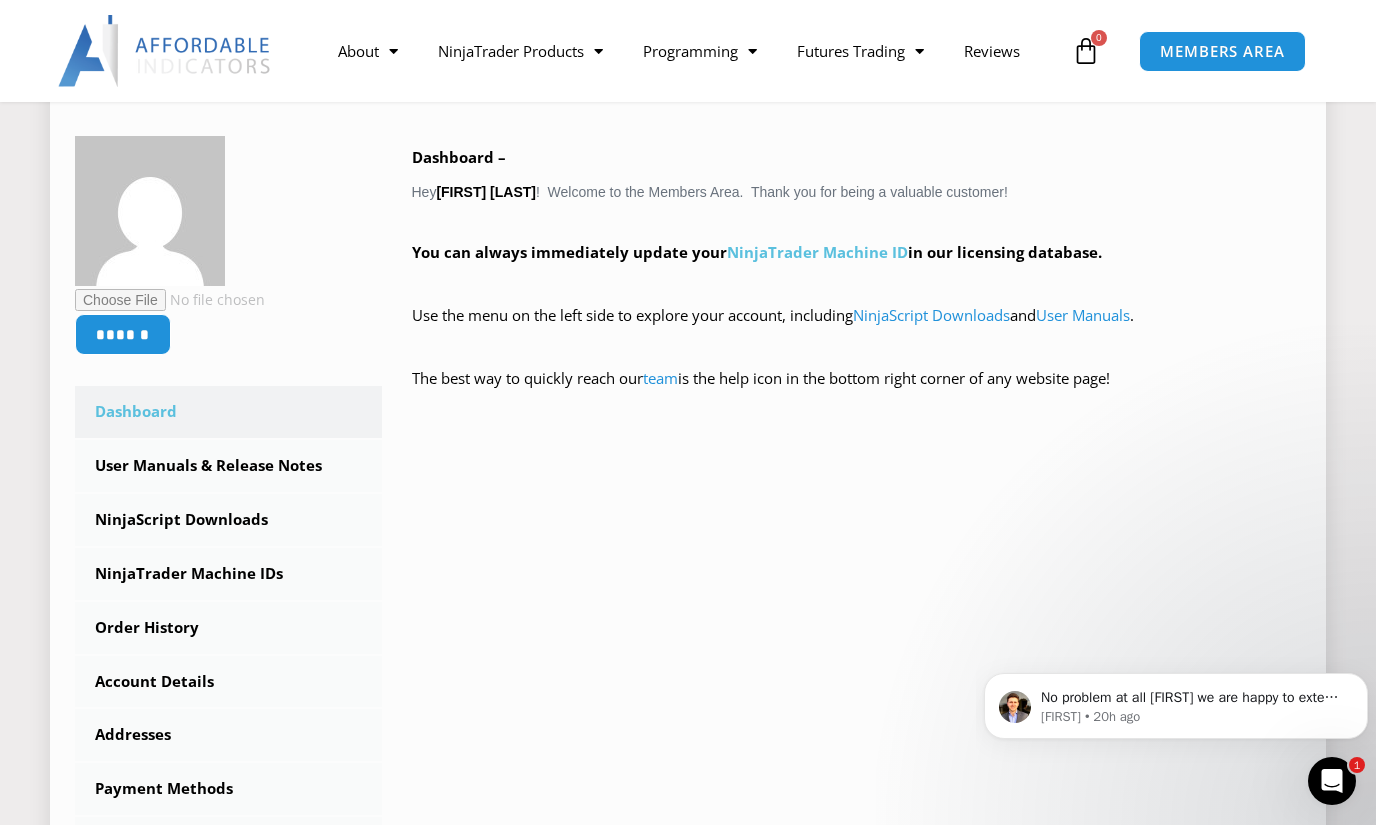 click on "NinjaTrader Machine ID" at bounding box center [817, 252] 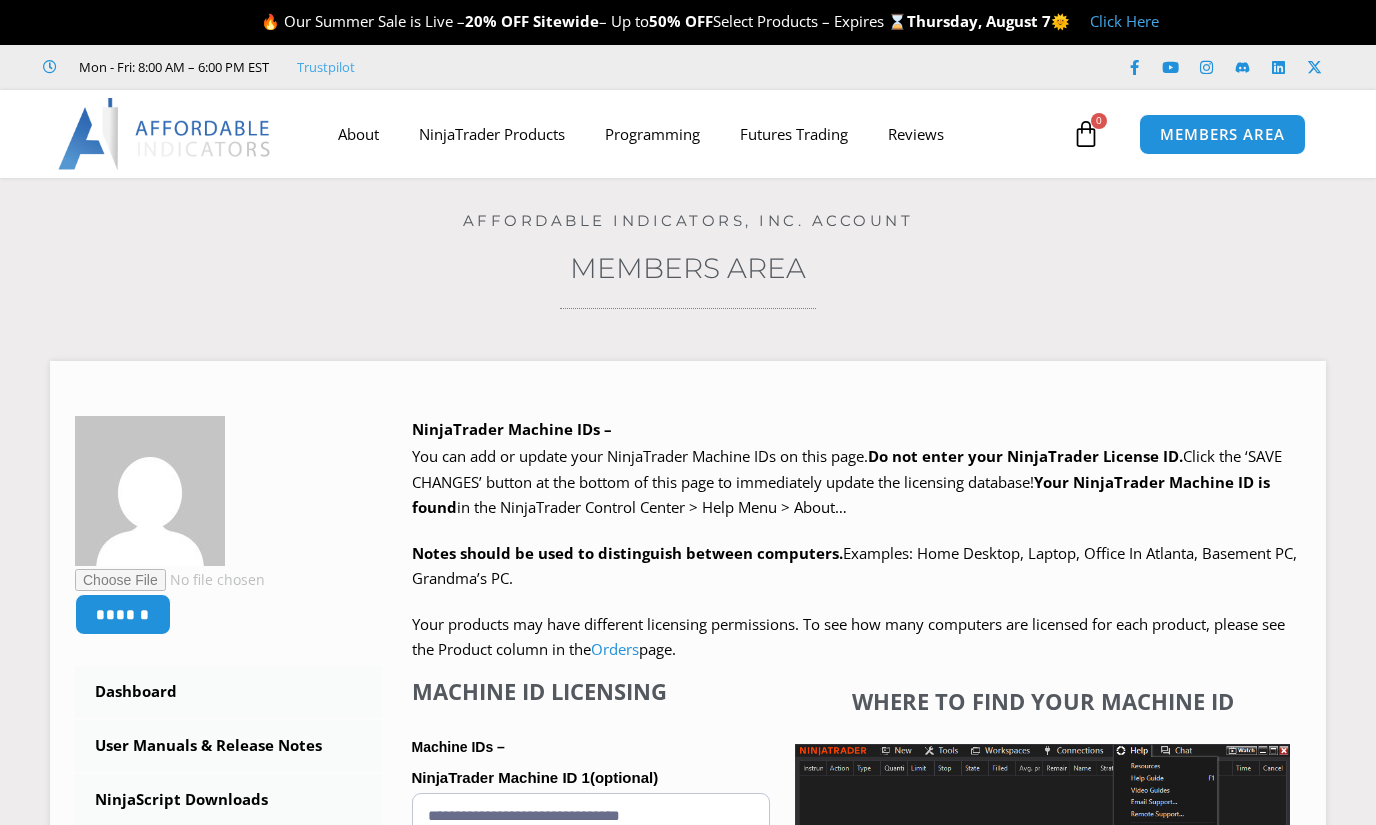 scroll, scrollTop: 0, scrollLeft: 0, axis: both 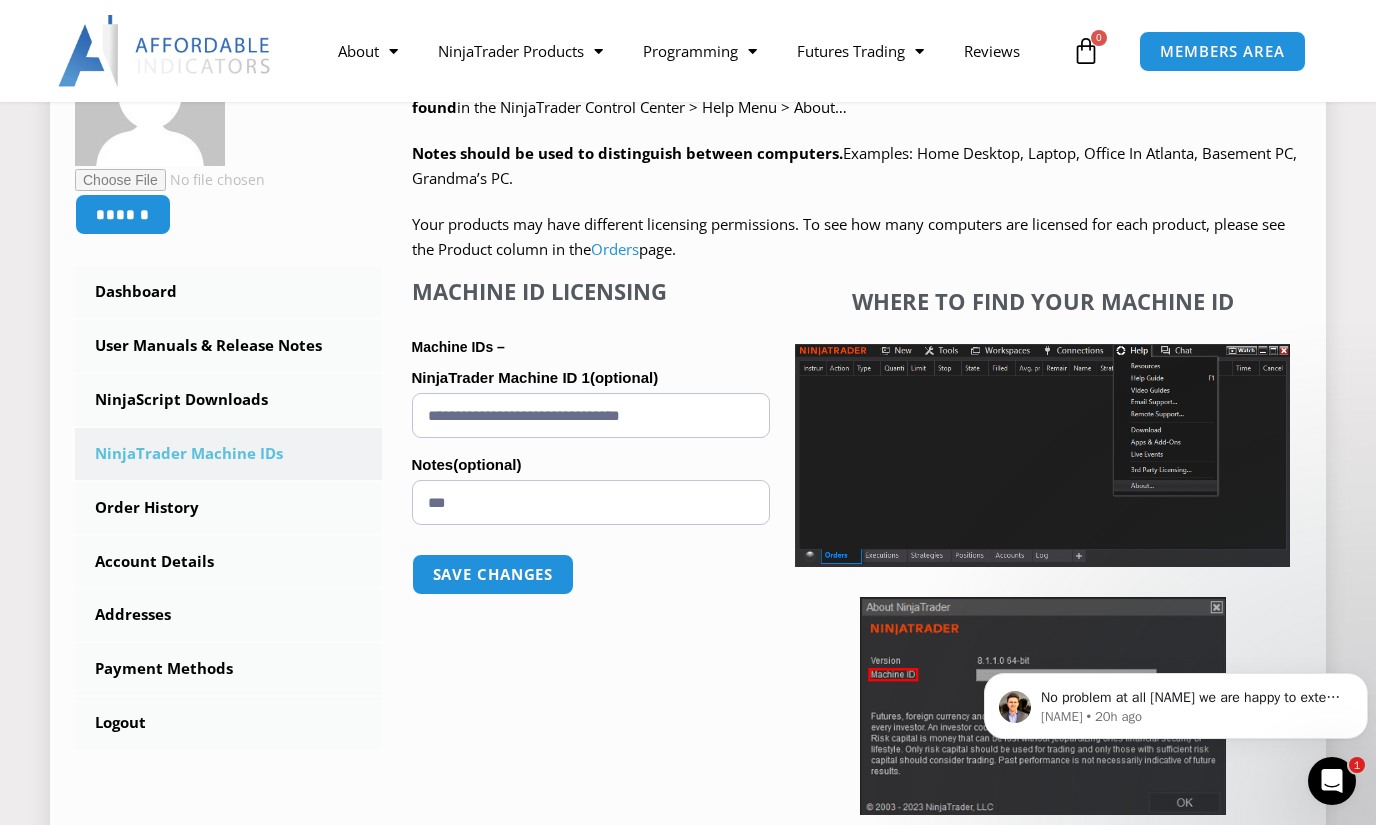 drag, startPoint x: 713, startPoint y: 415, endPoint x: 401, endPoint y: 411, distance: 312.02563 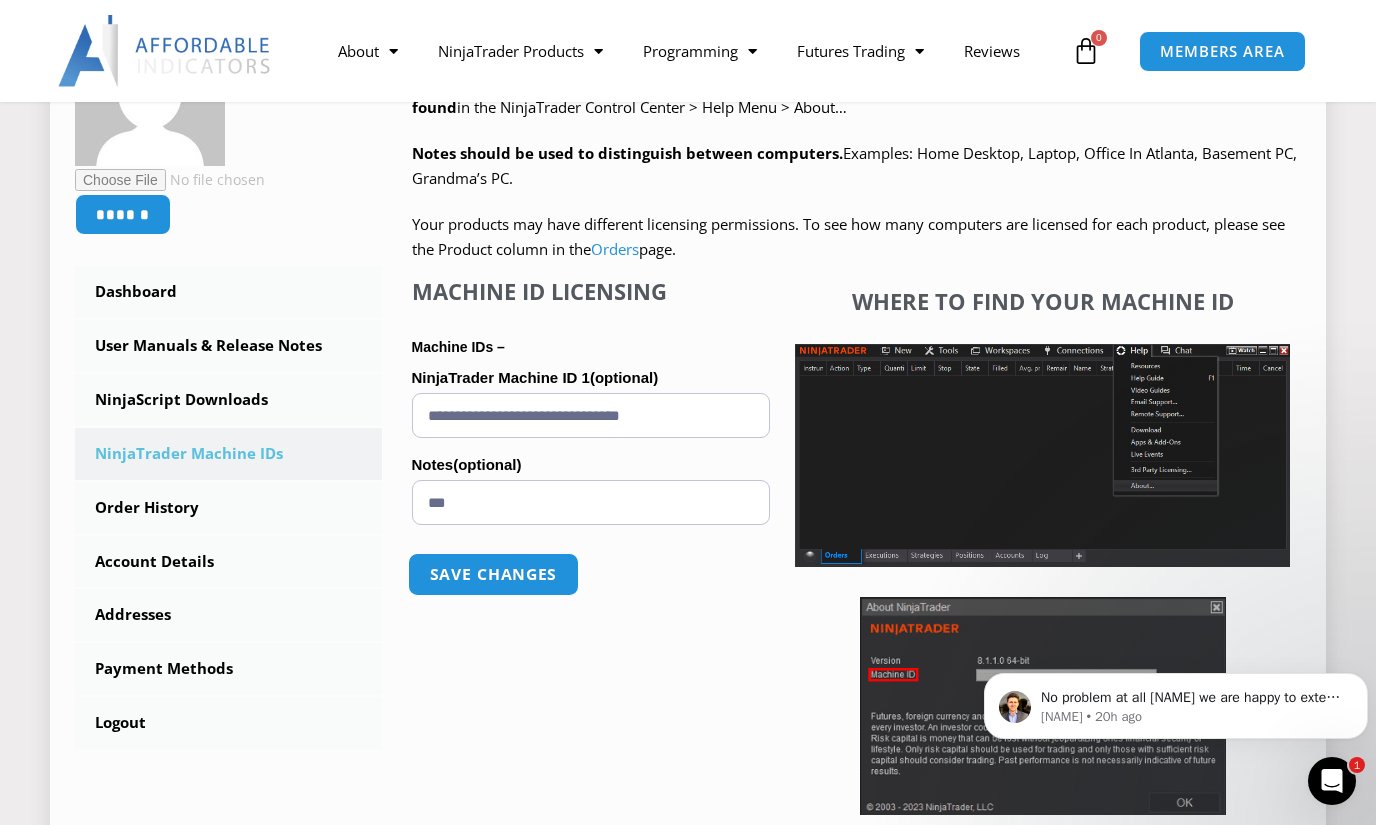 type on "**********" 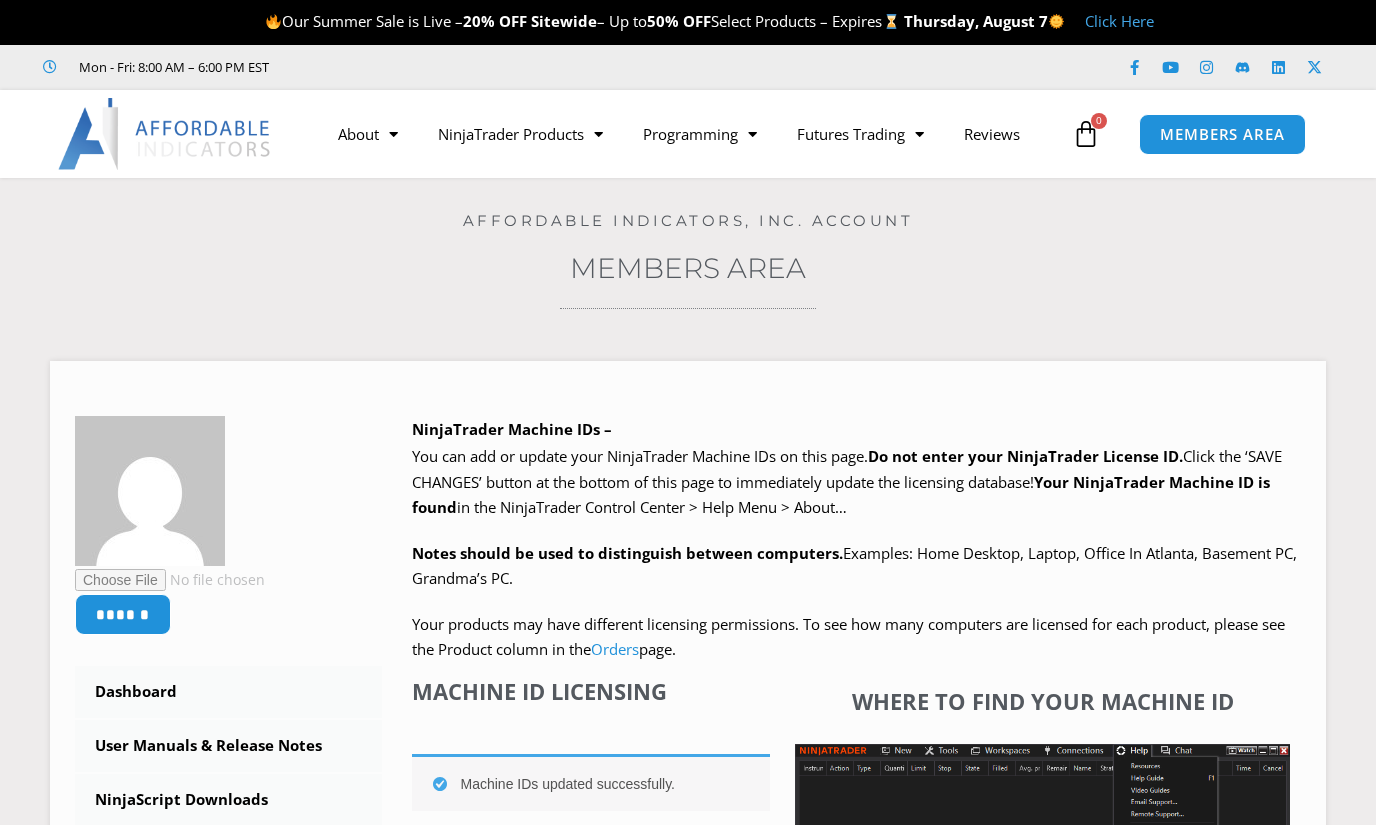 scroll, scrollTop: 0, scrollLeft: 0, axis: both 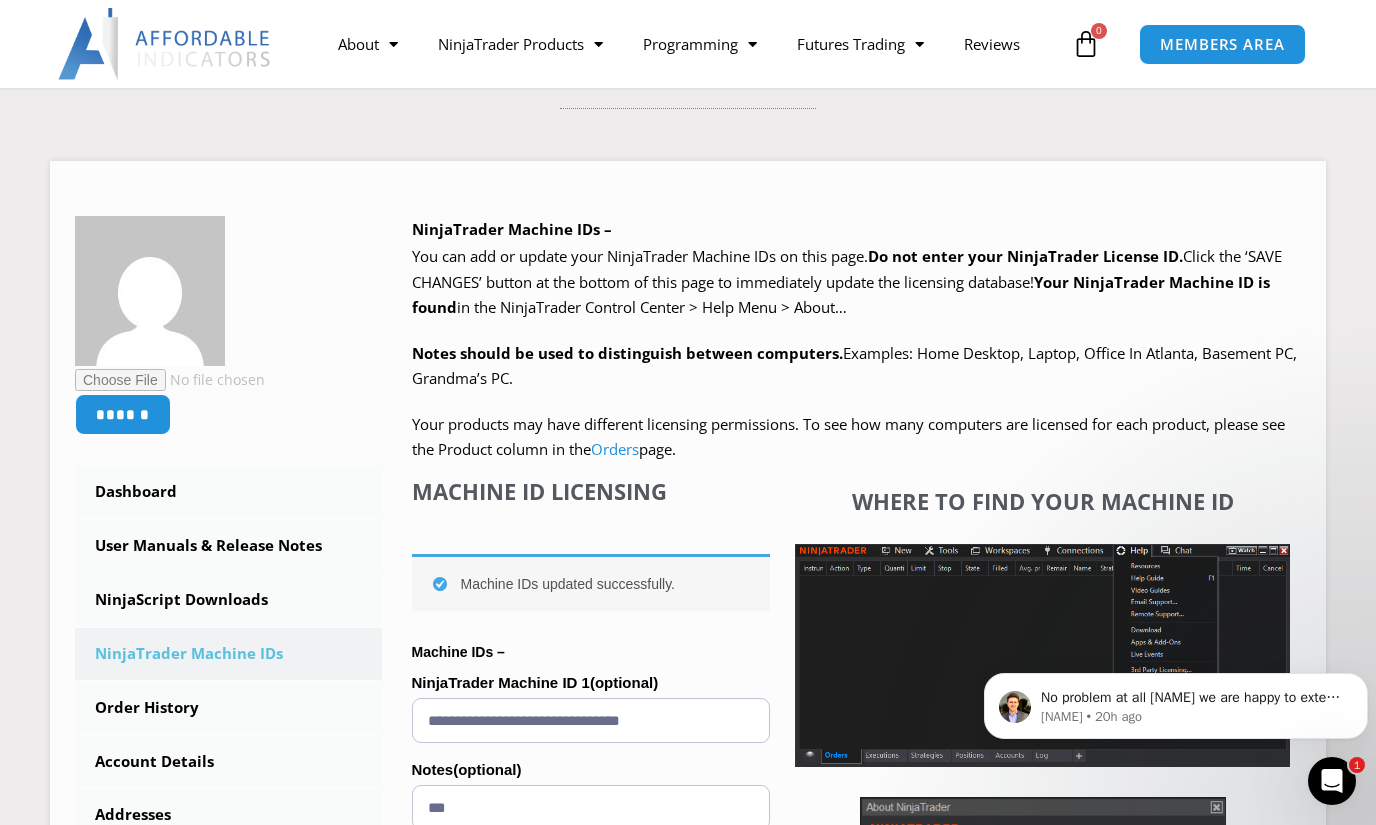 click 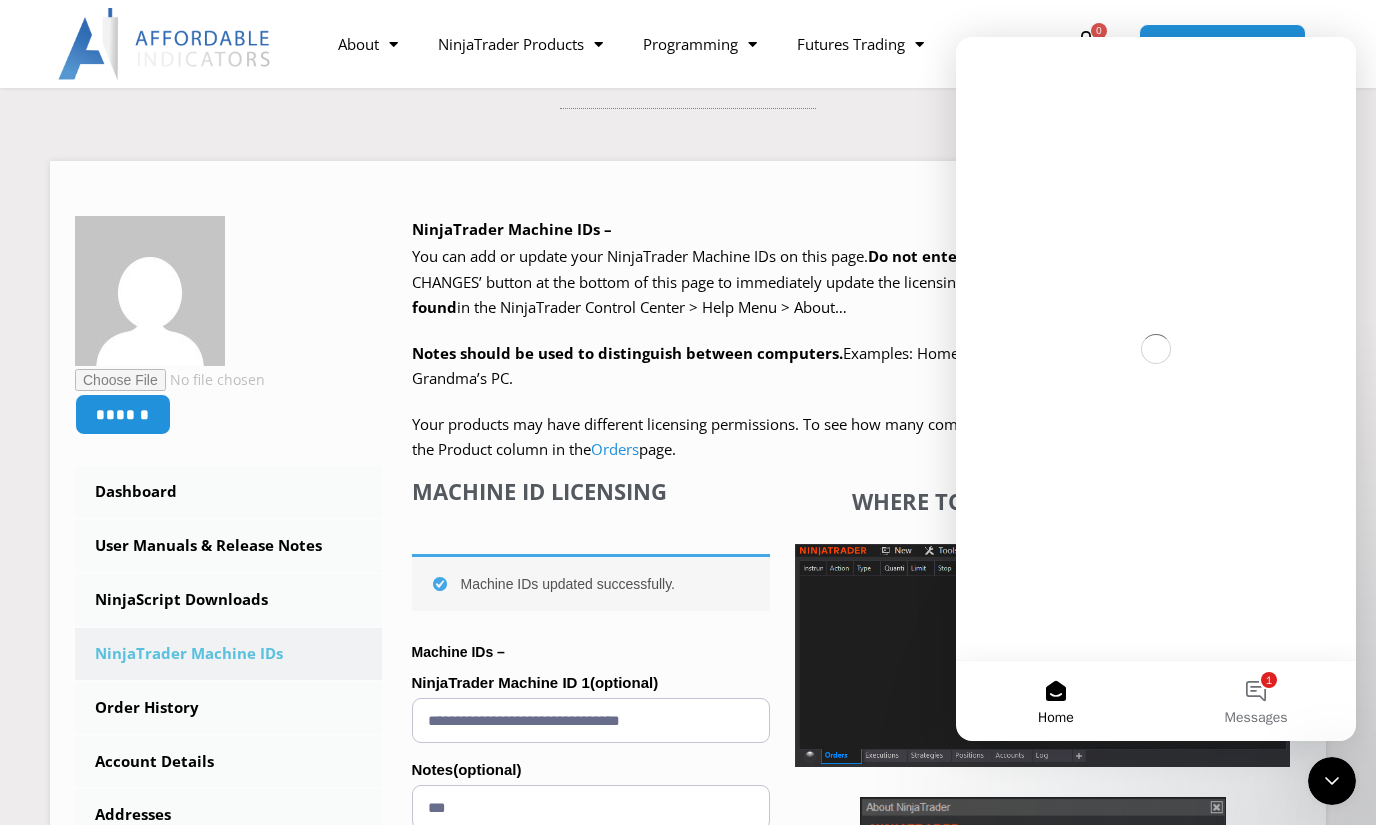 scroll, scrollTop: 0, scrollLeft: 0, axis: both 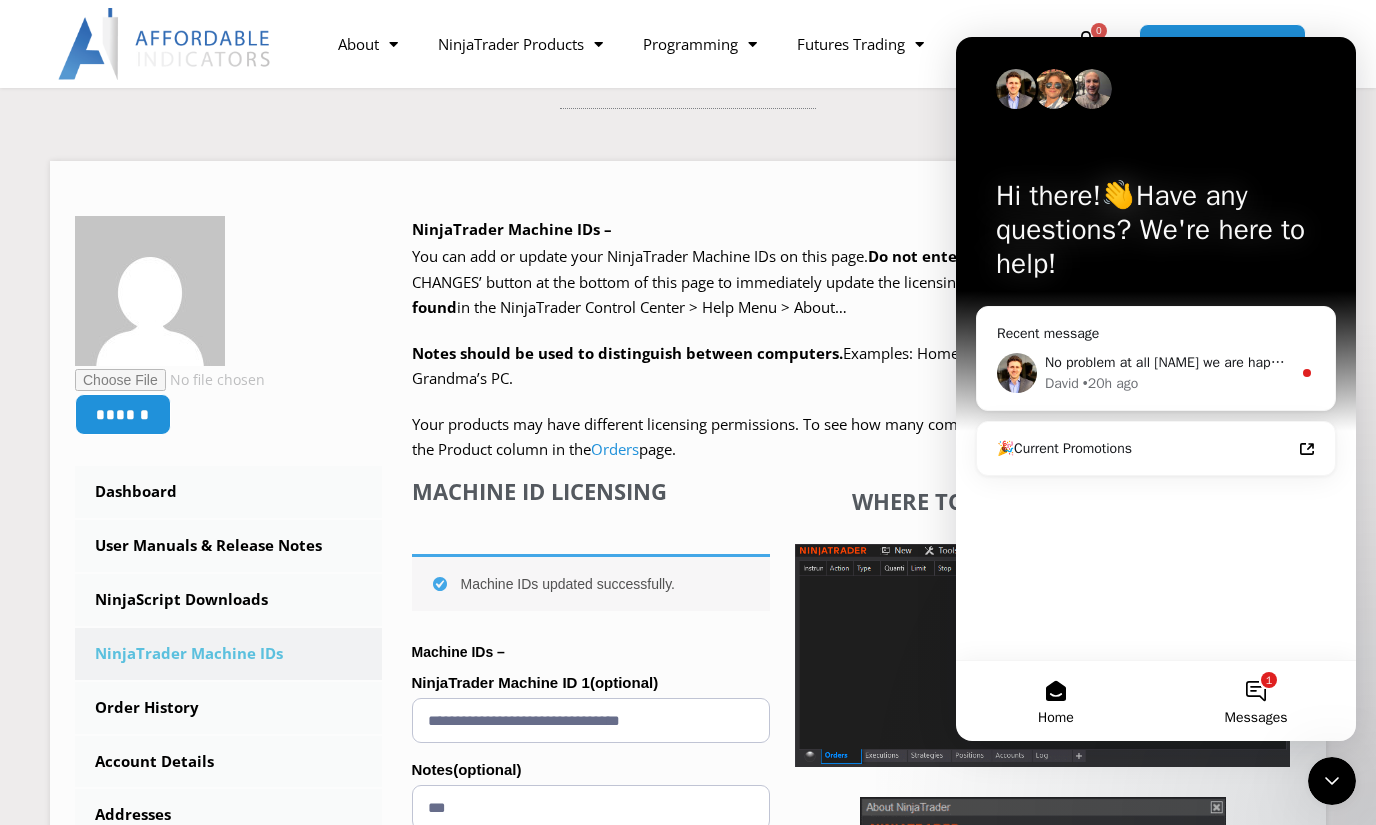click on "1 Messages" at bounding box center [1256, 701] 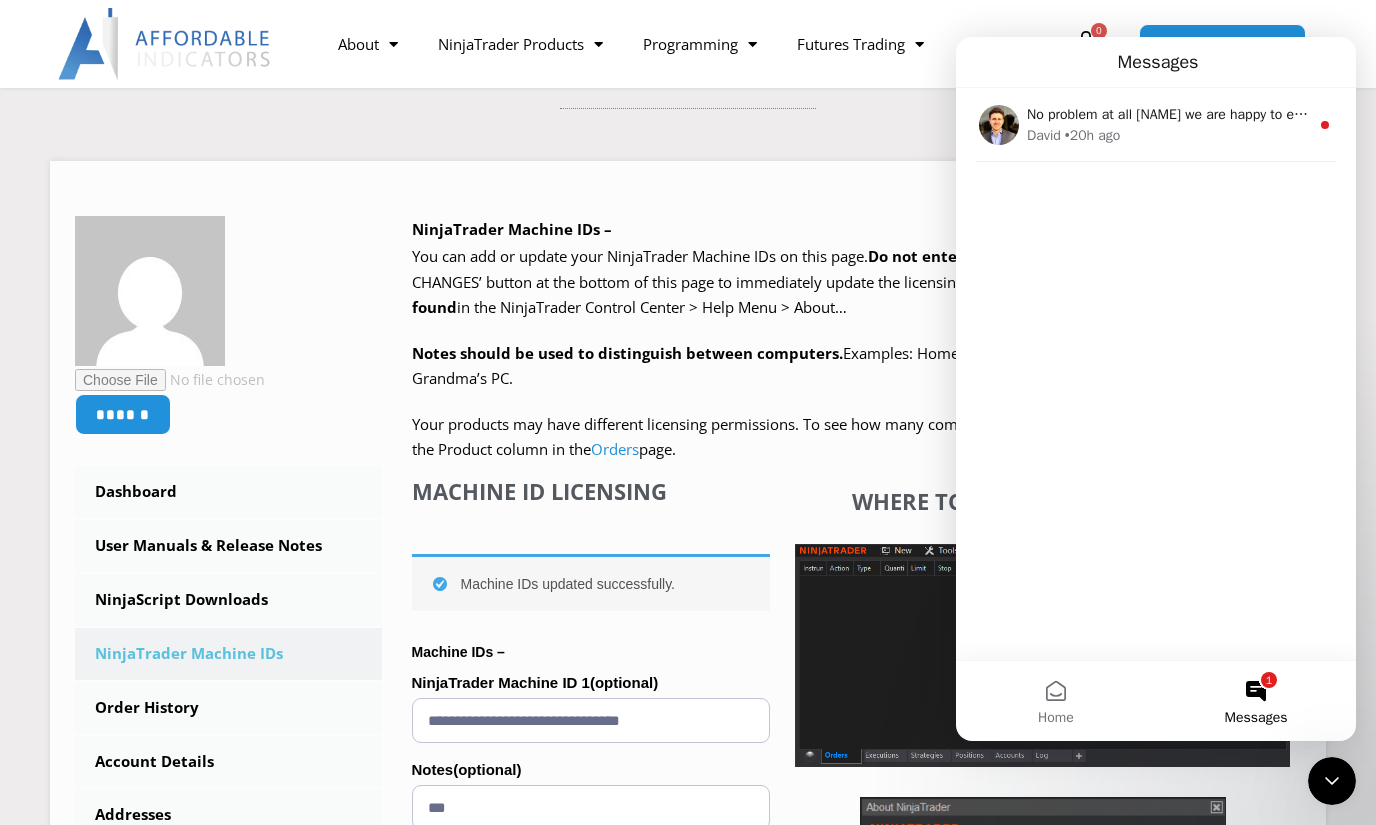 click on "No problem at all [NAME] we are happy to extend the free trial for you. [NAME] • 20h ago" at bounding box center [1156, 374] 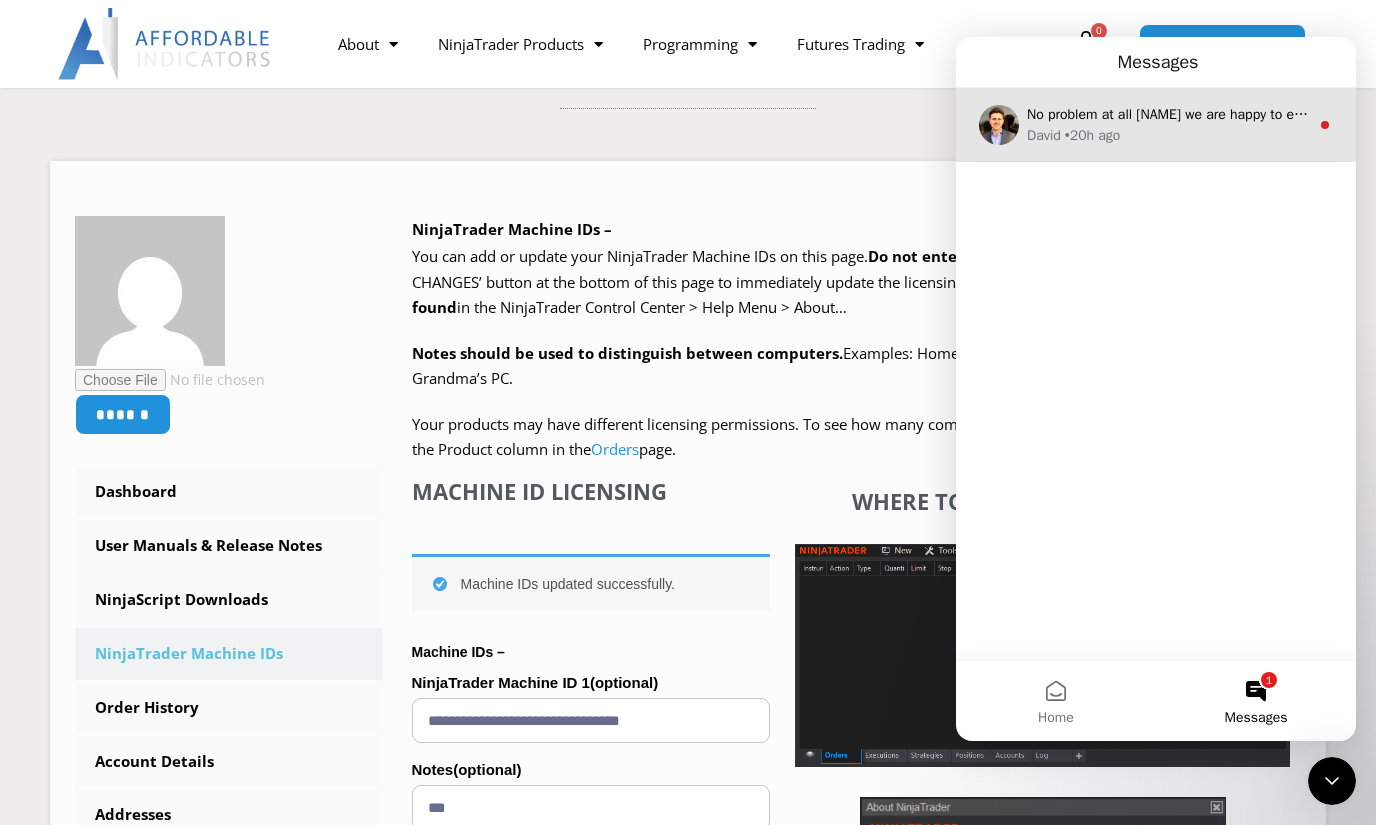 click on "No problem at all [NAME] we are happy to extend the free trial for you. [NAME] • 20h ago" at bounding box center (1156, 125) 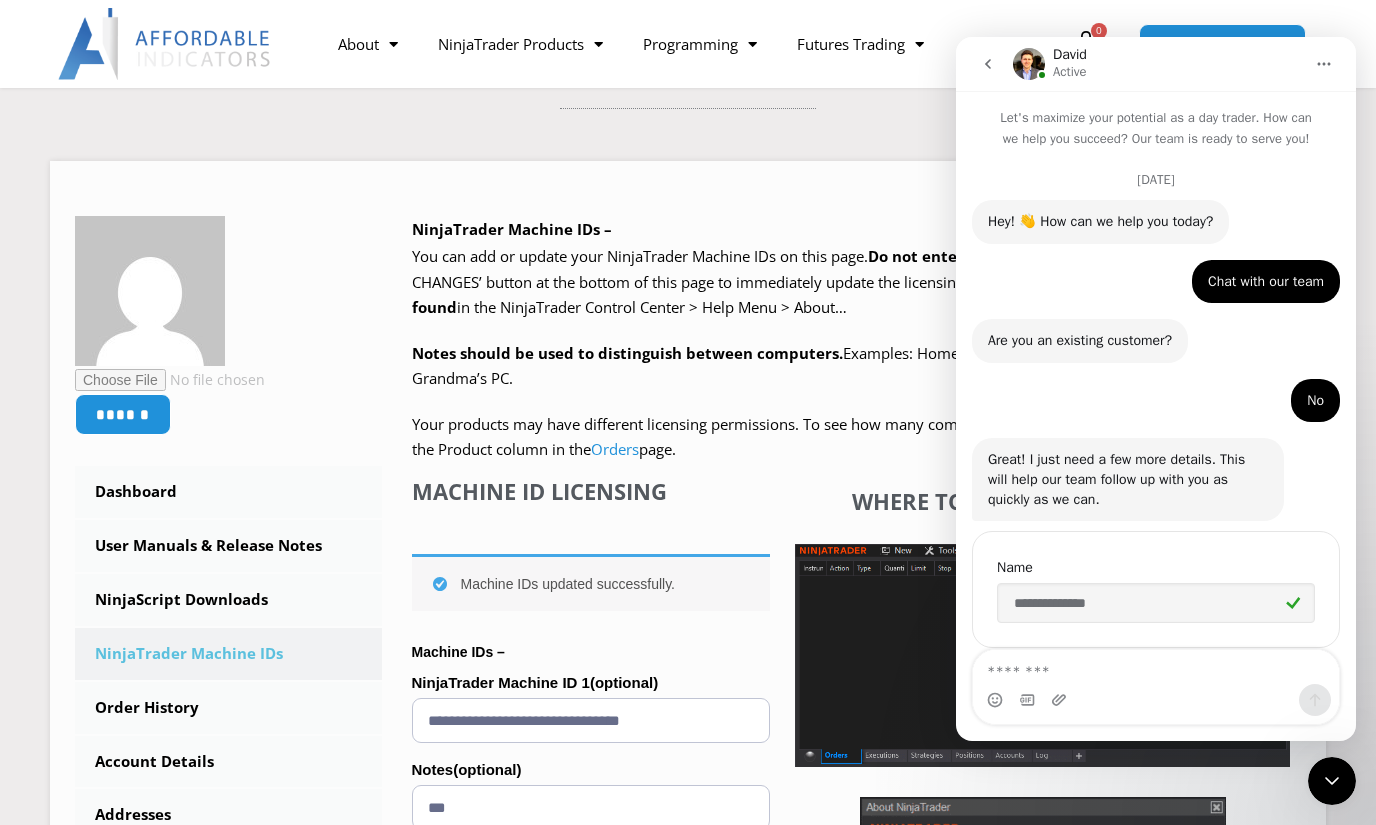scroll, scrollTop: 3, scrollLeft: 0, axis: vertical 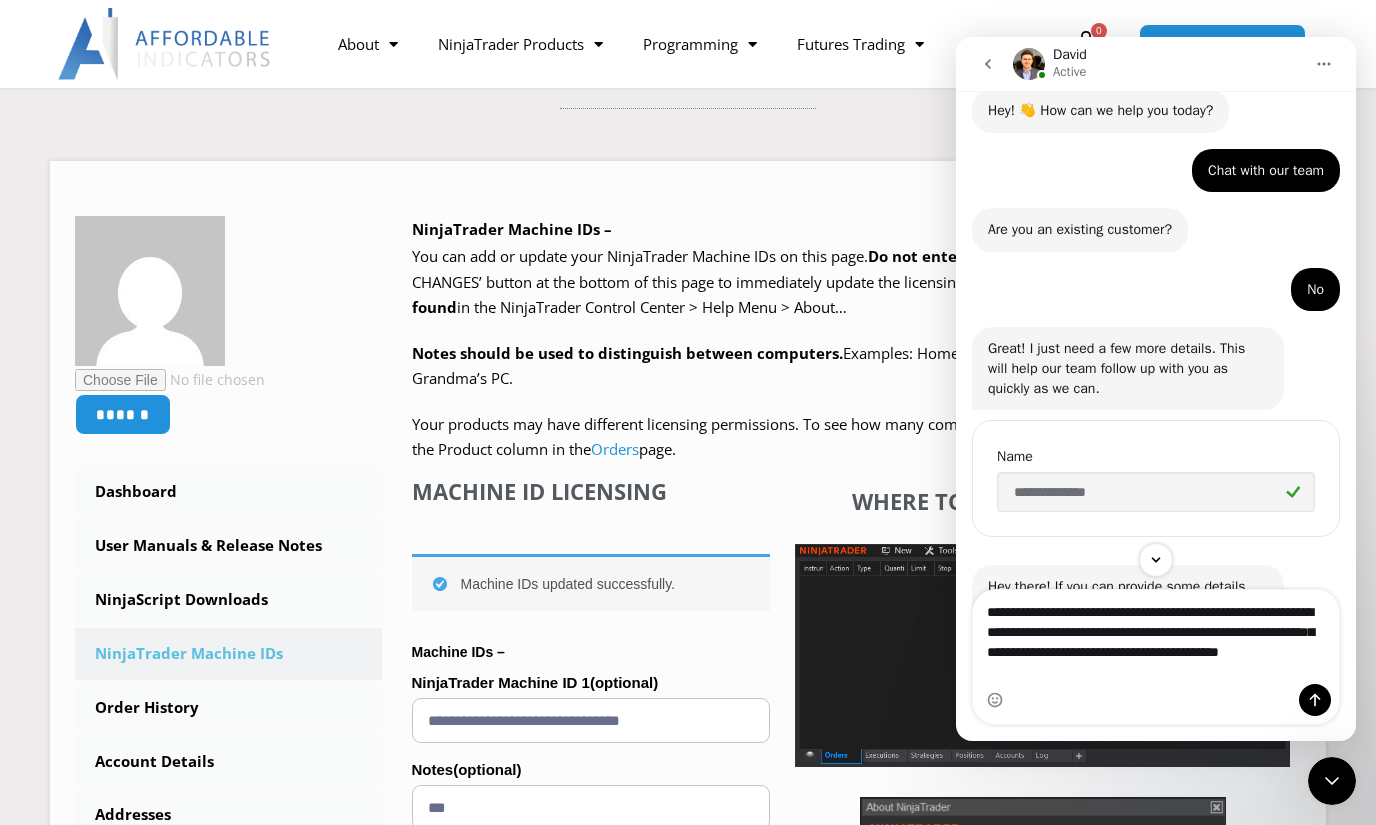 type on "**********" 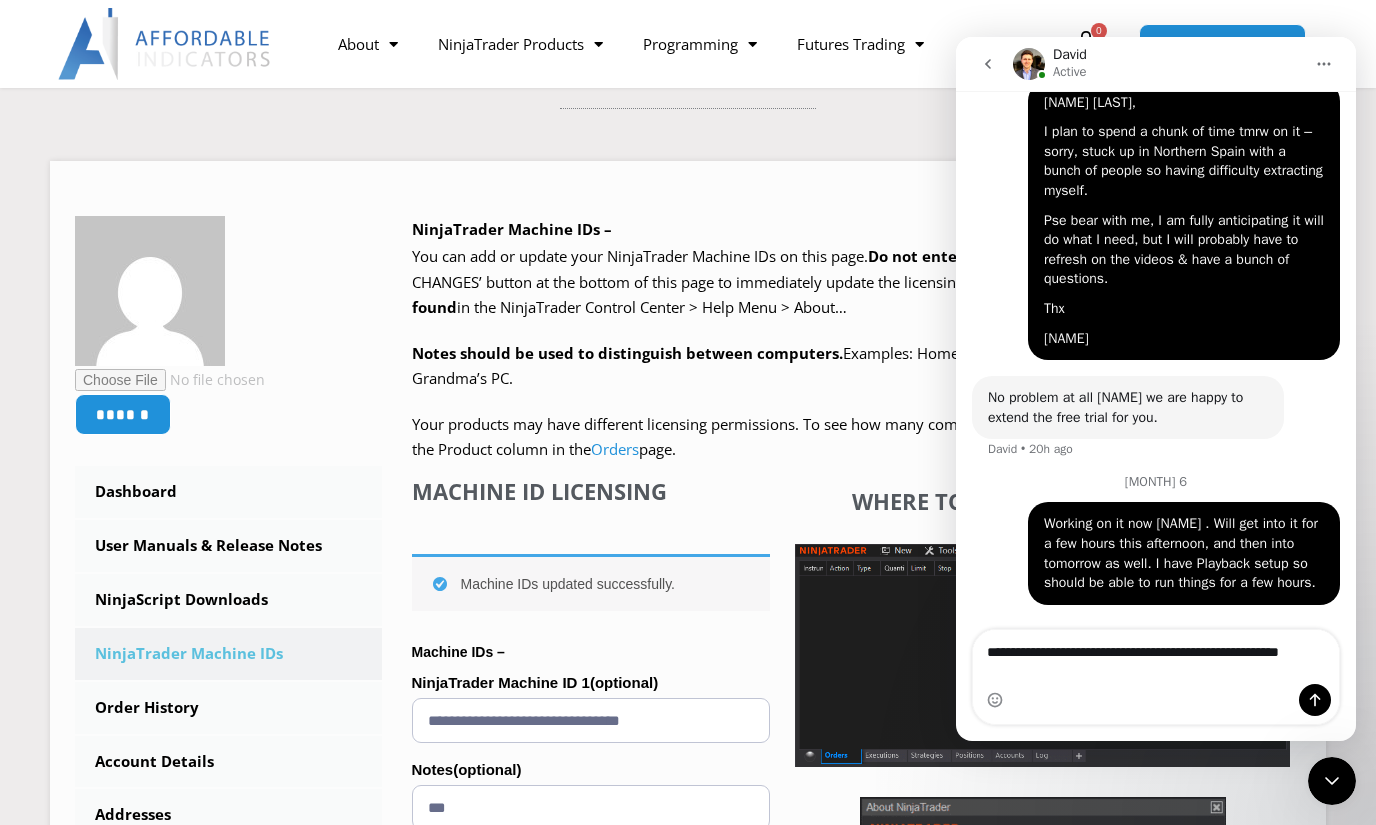 scroll, scrollTop: 7424, scrollLeft: 0, axis: vertical 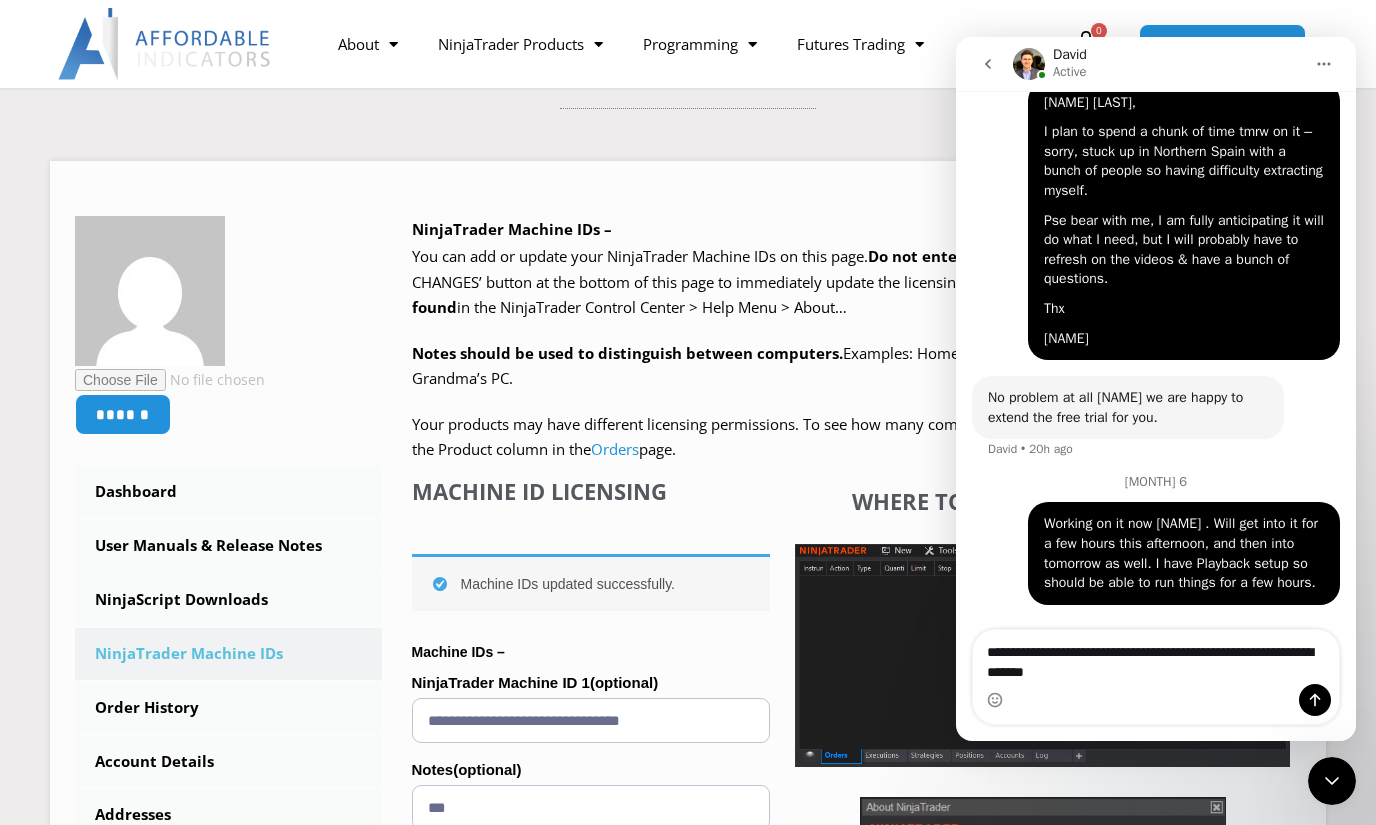 type on "**********" 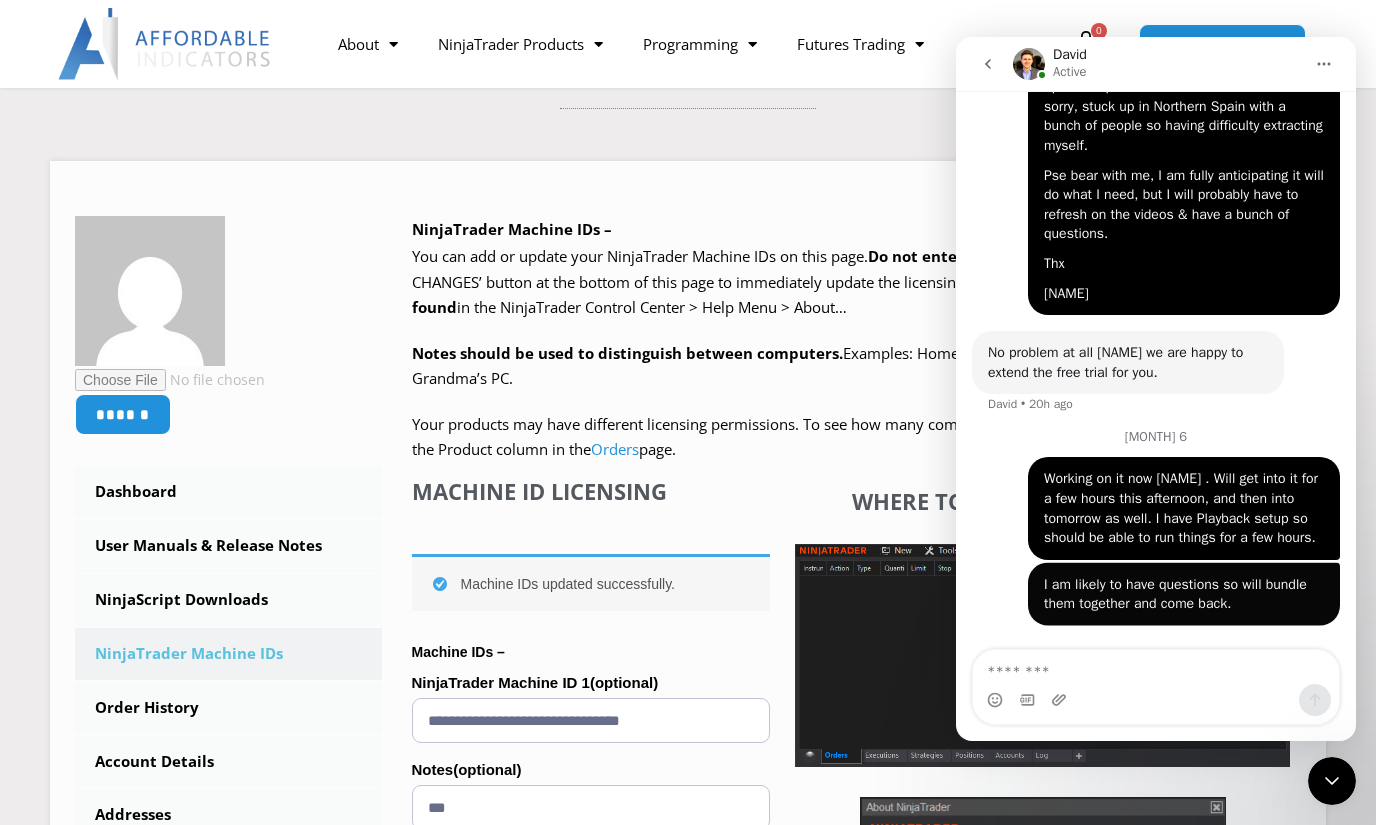 scroll, scrollTop: 7469, scrollLeft: 0, axis: vertical 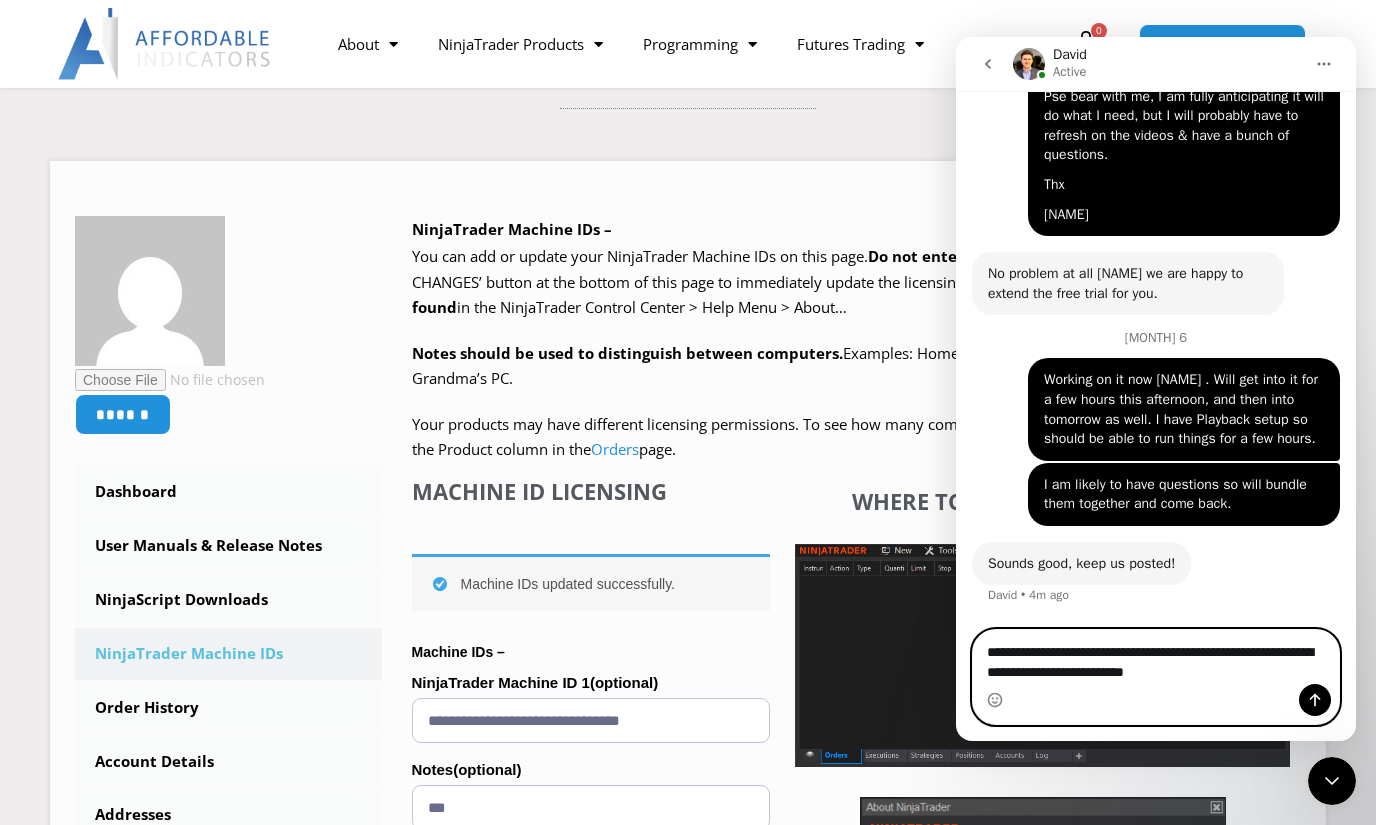 type on "**********" 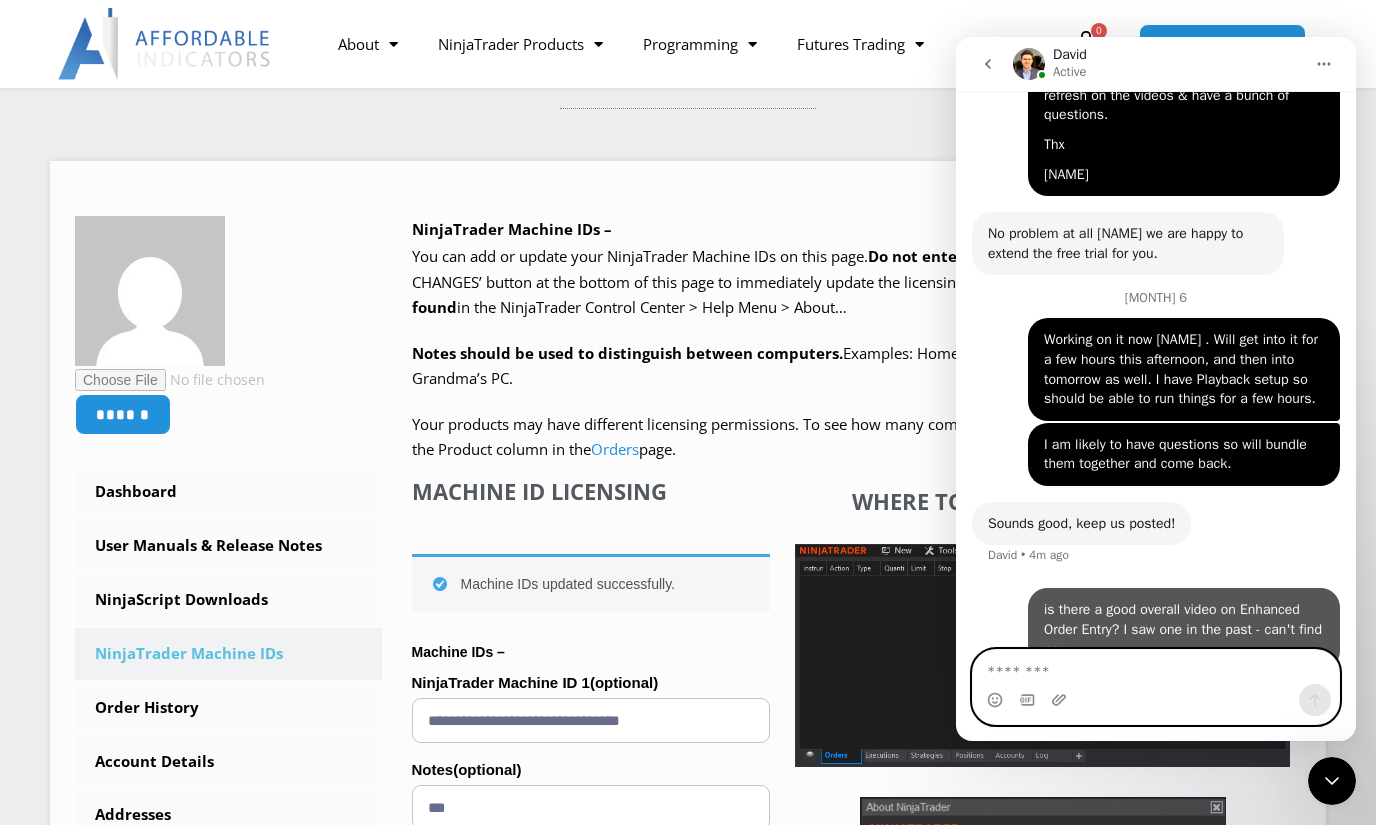 scroll, scrollTop: 7627, scrollLeft: 0, axis: vertical 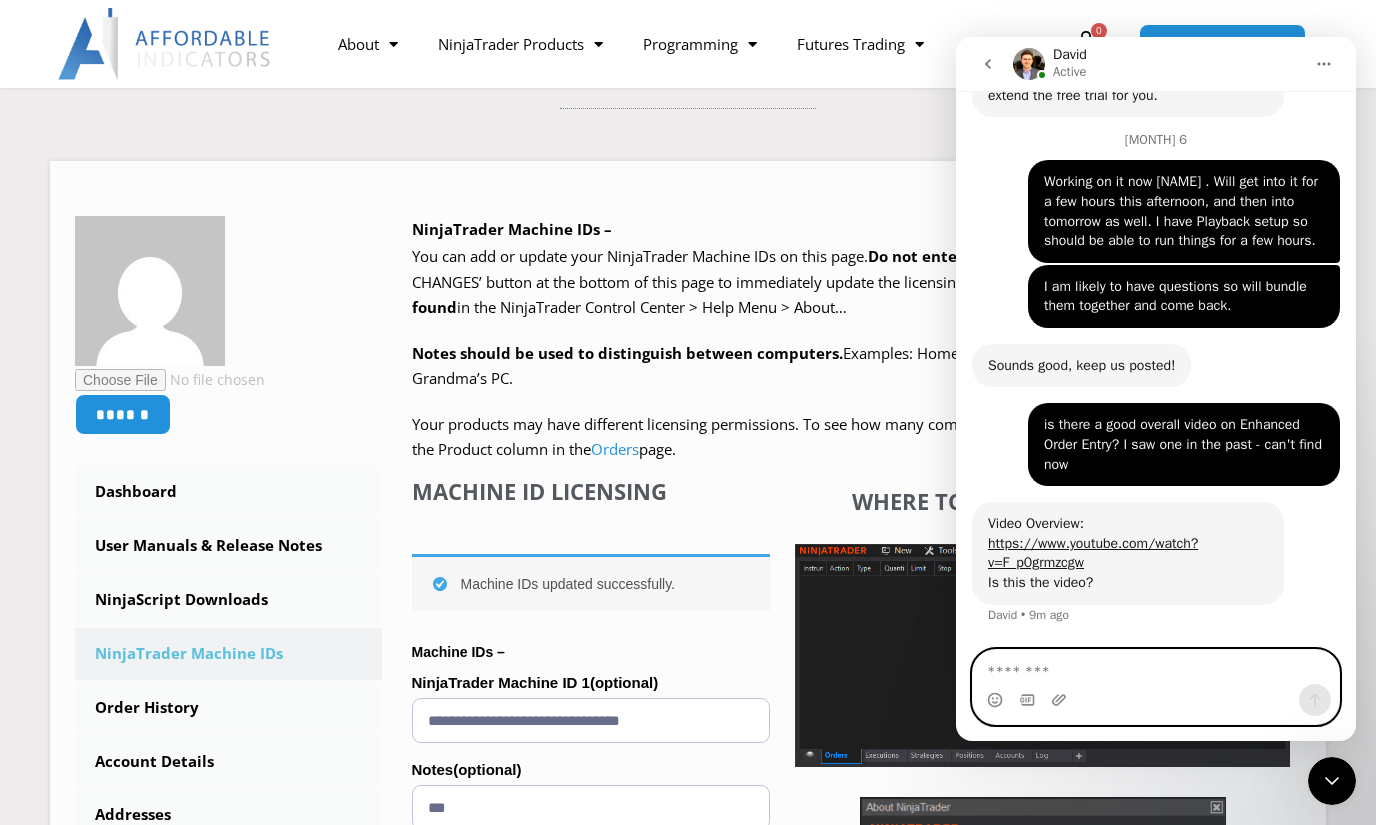 click at bounding box center (1156, 667) 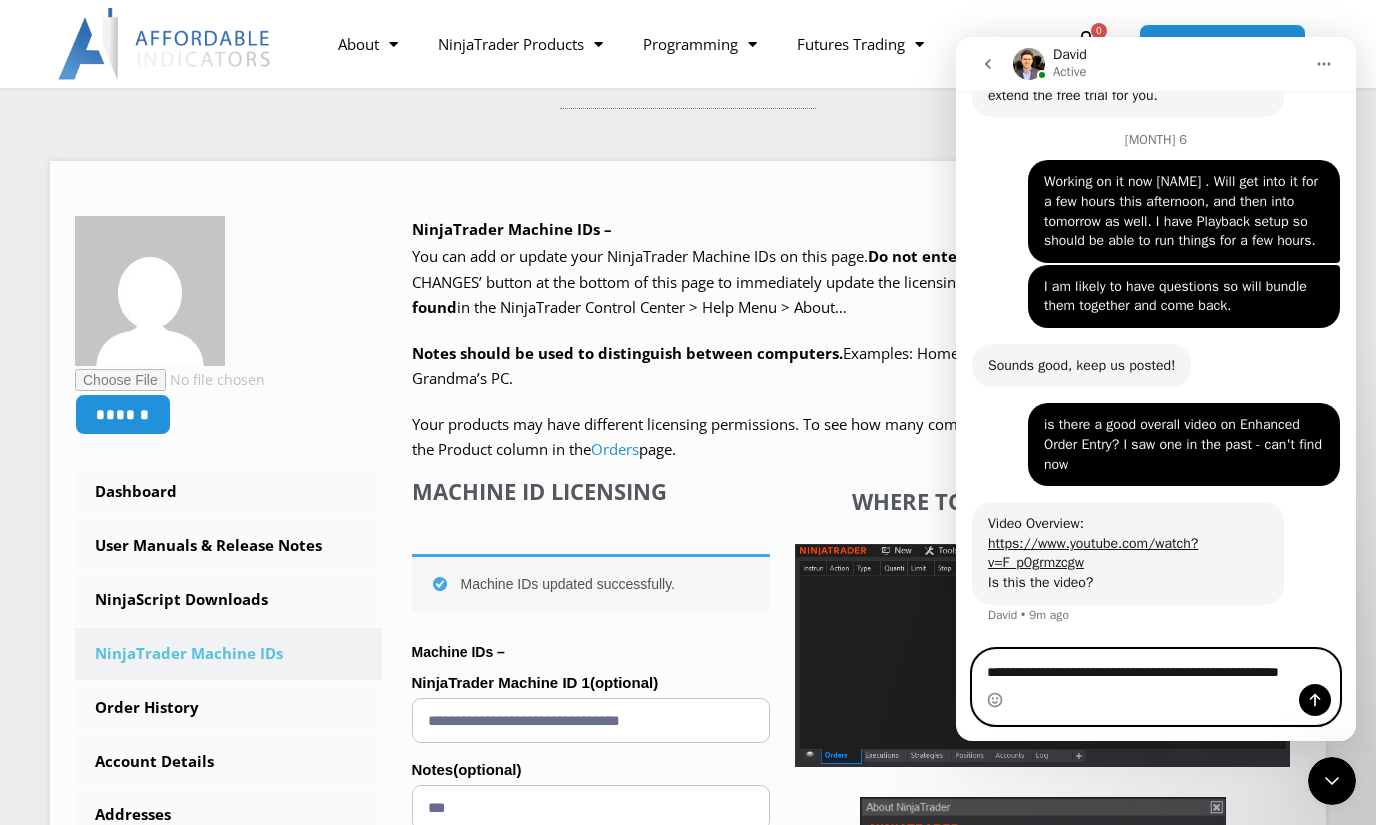 scroll, scrollTop: 7766, scrollLeft: 0, axis: vertical 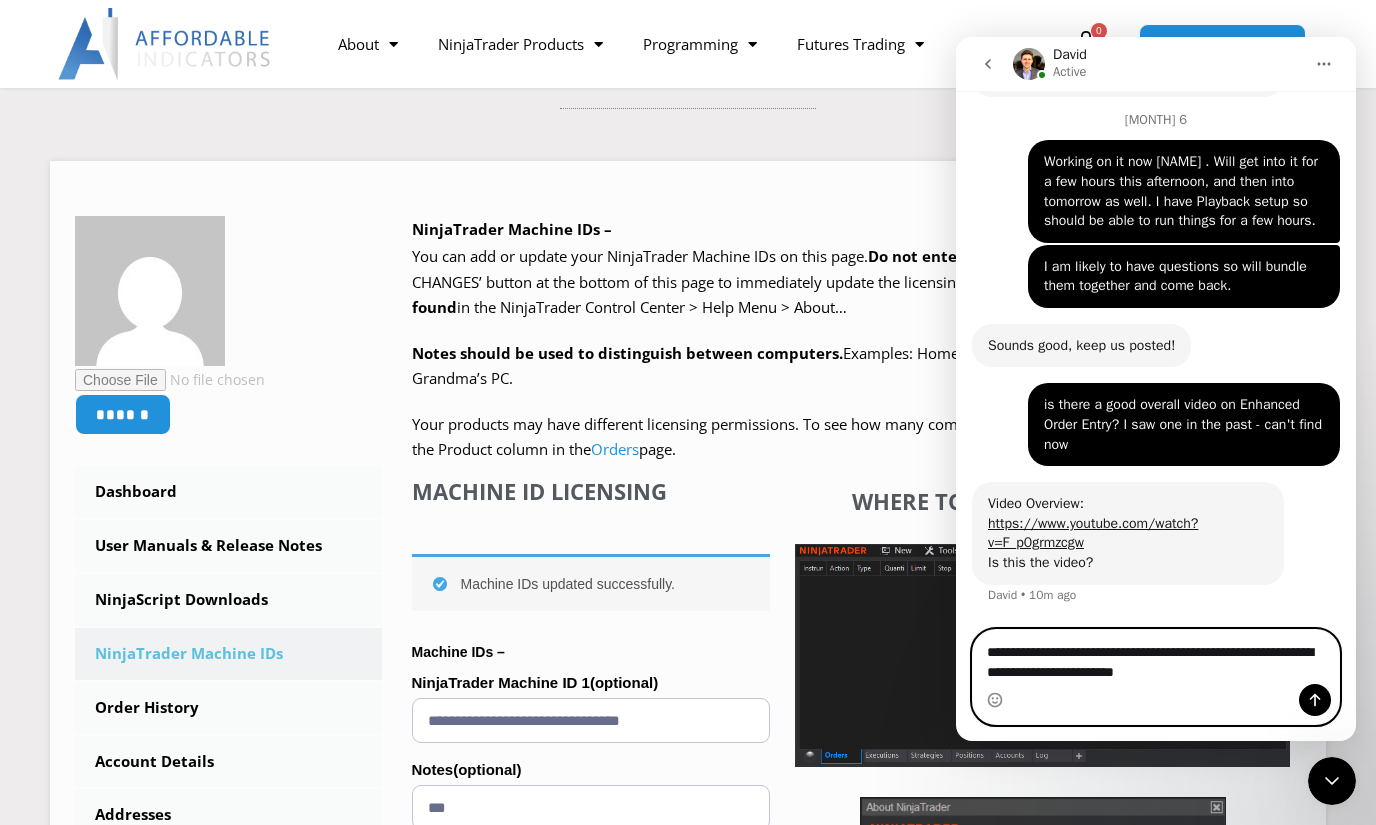 type on "**********" 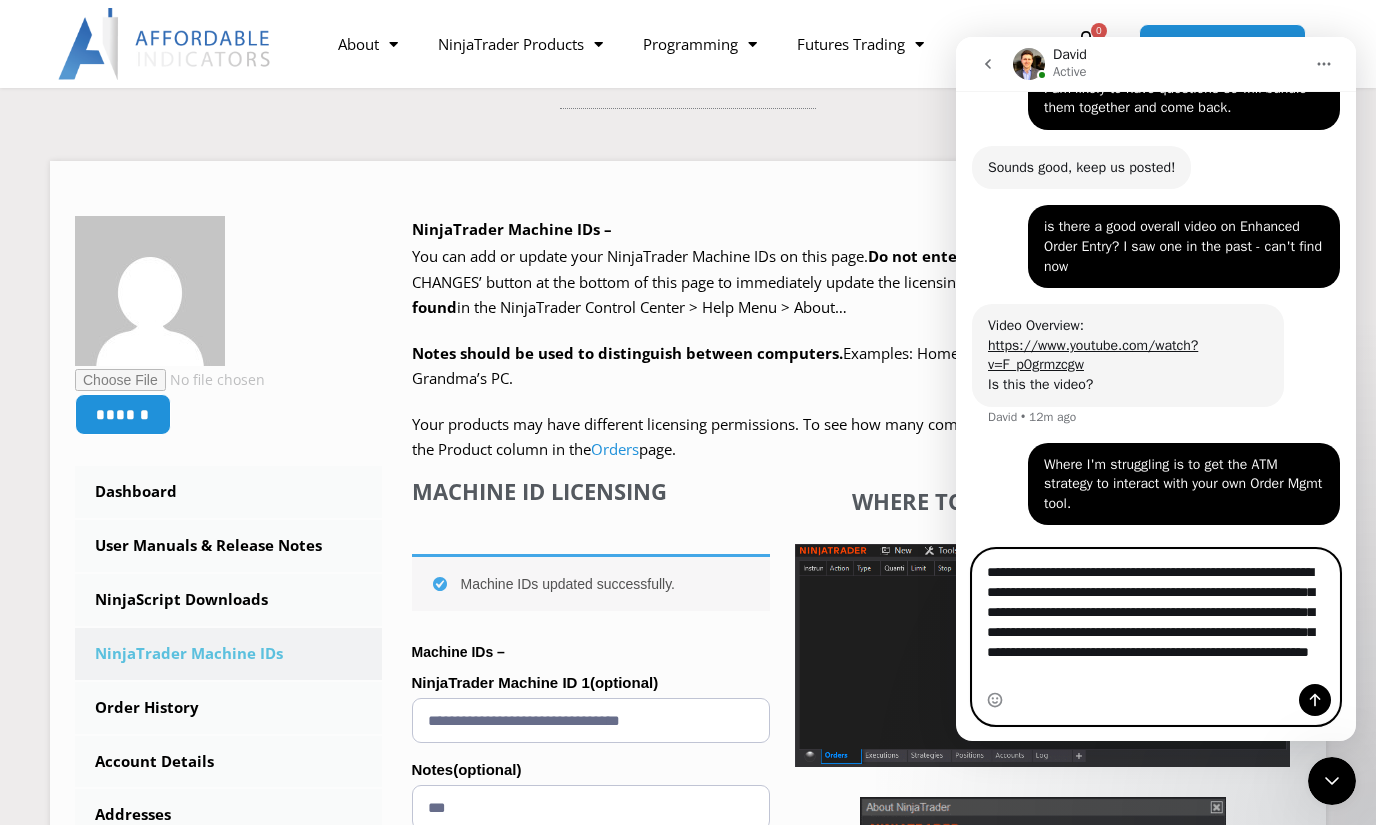 scroll, scrollTop: 7965, scrollLeft: 0, axis: vertical 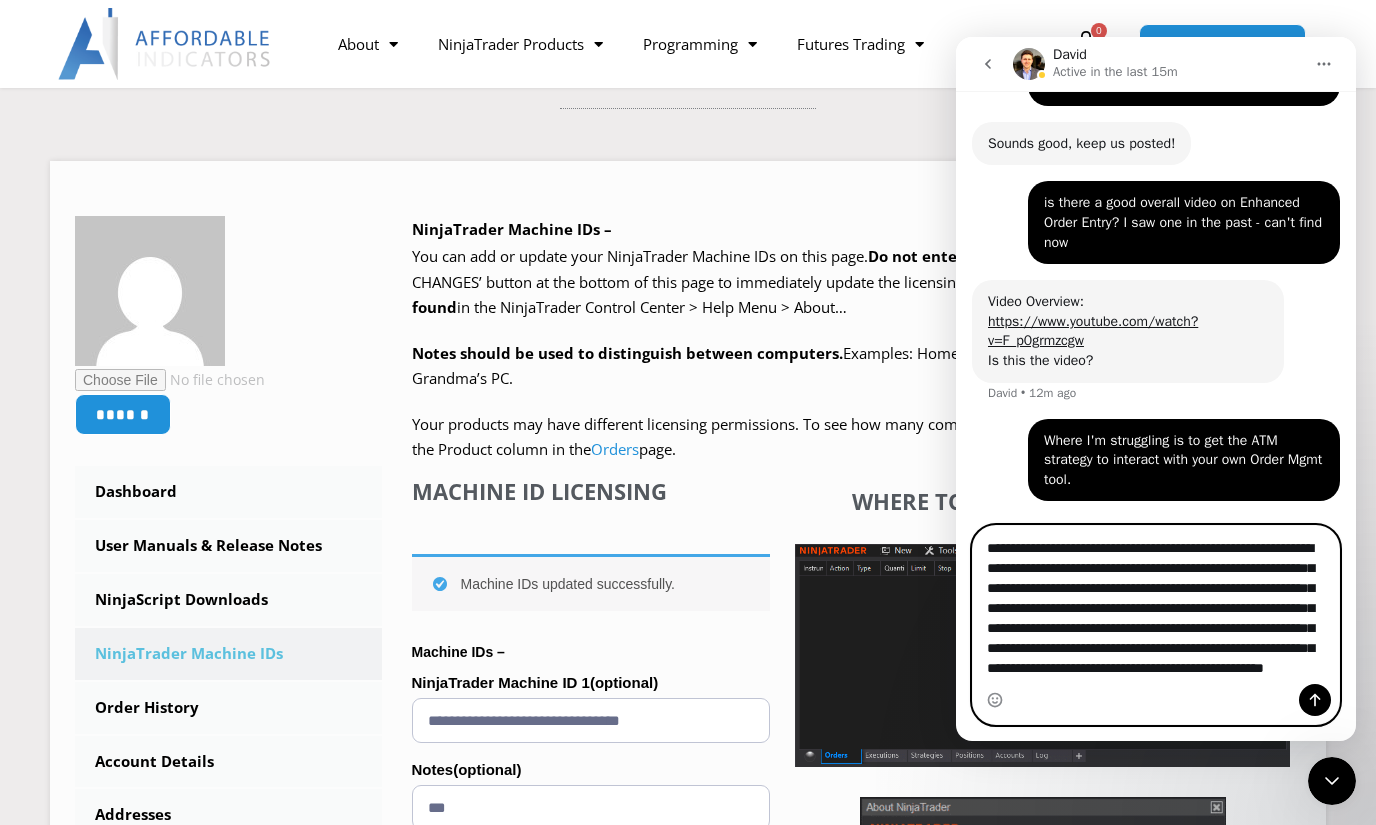 type on "**********" 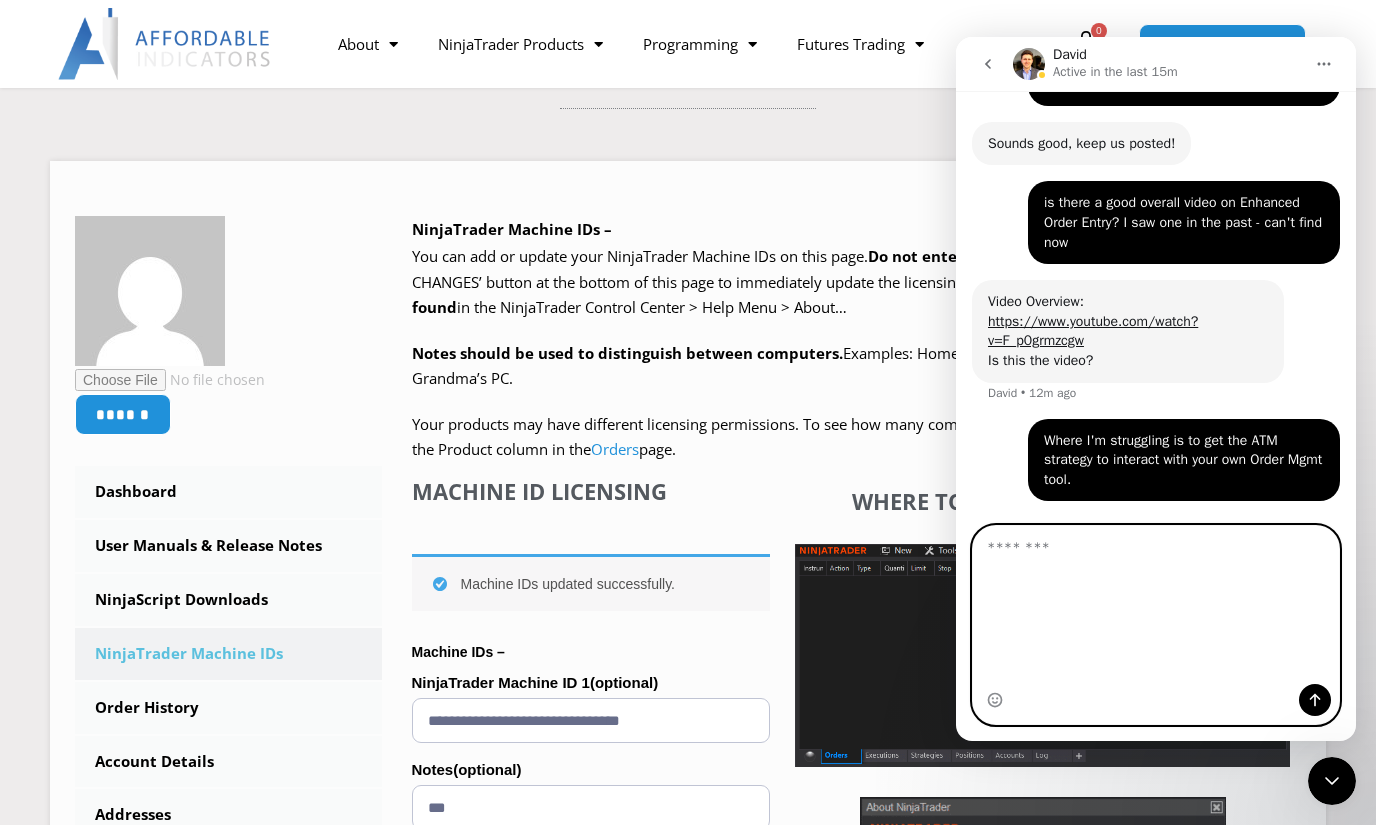 scroll, scrollTop: 0, scrollLeft: 0, axis: both 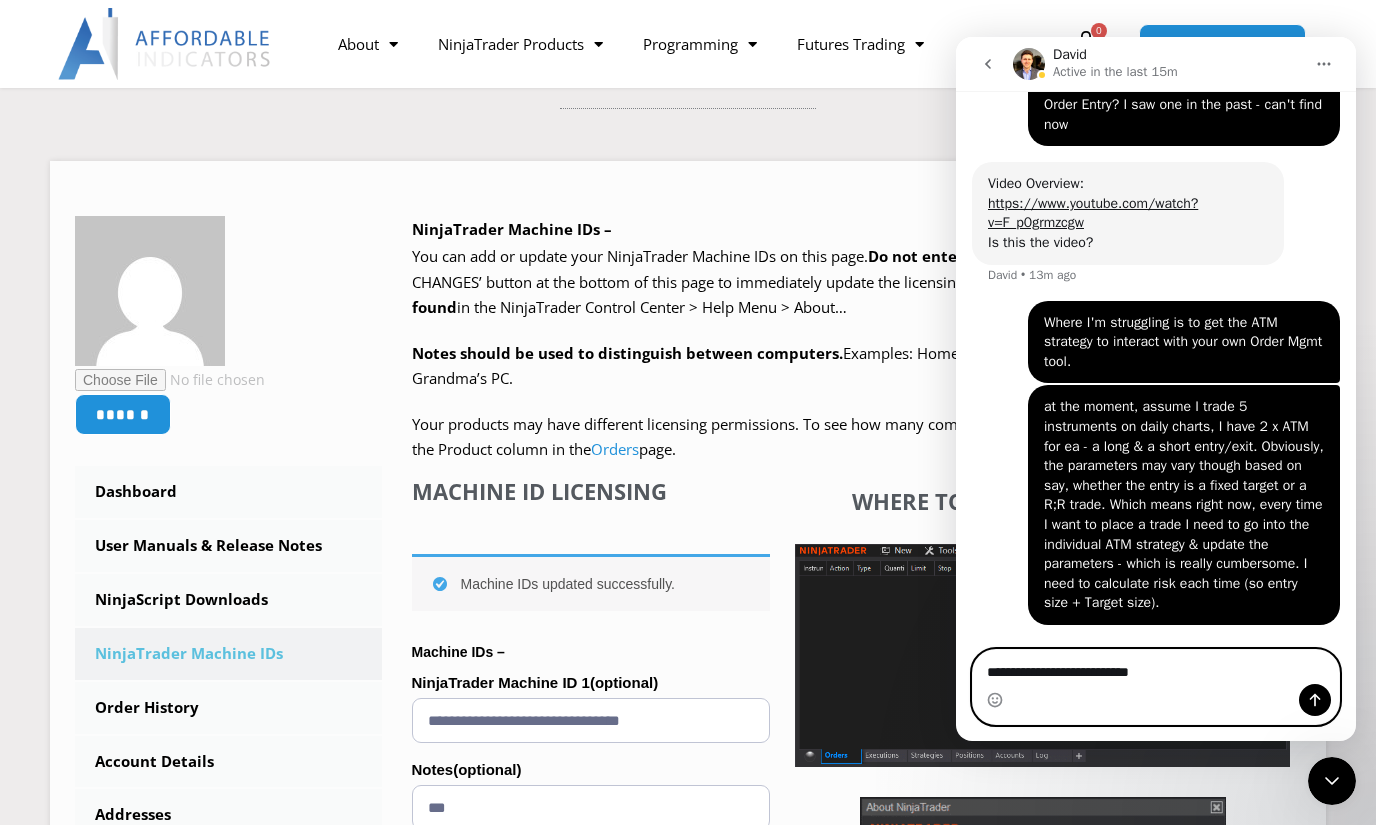 type on "**********" 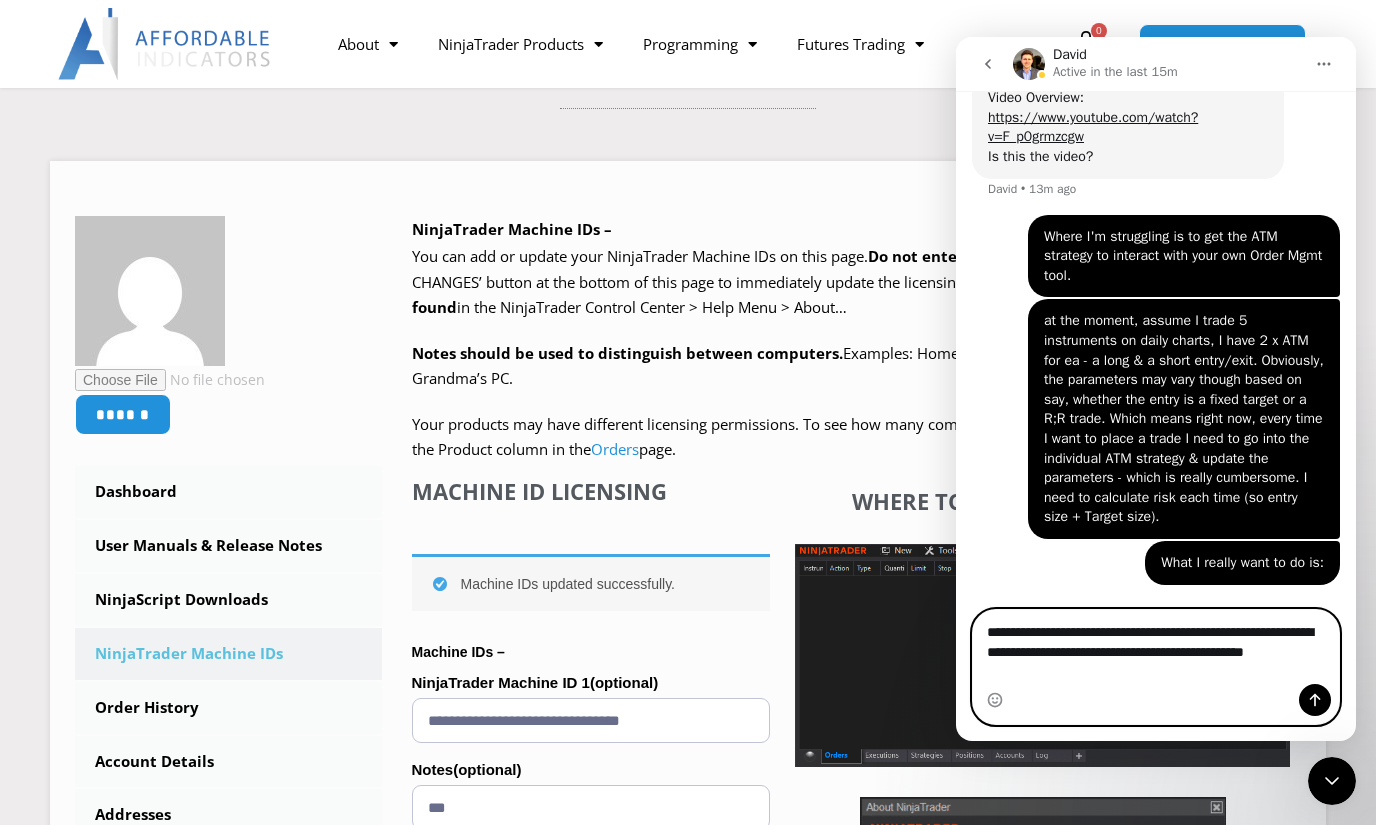 scroll, scrollTop: 8172, scrollLeft: 0, axis: vertical 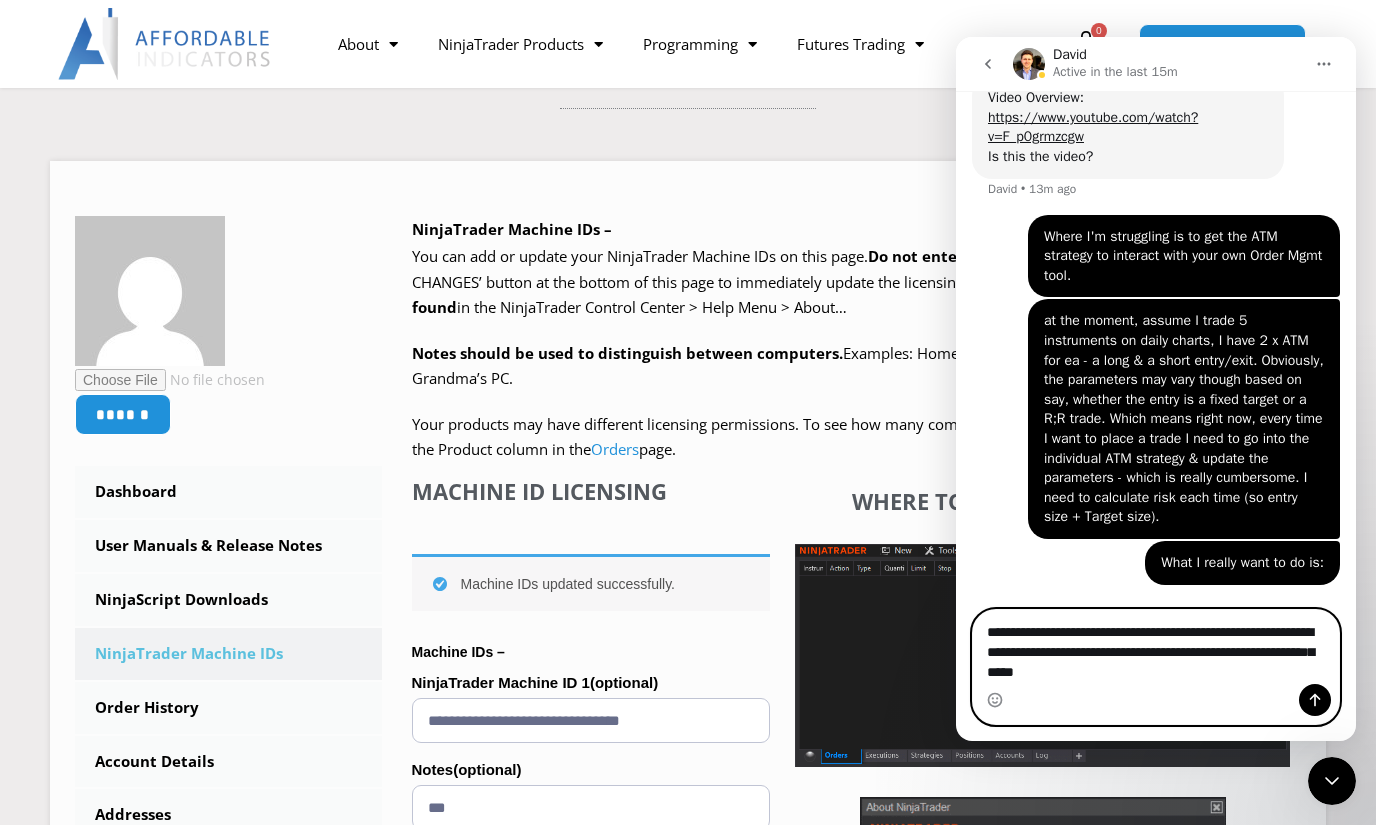 click on "**********" at bounding box center (1156, 647) 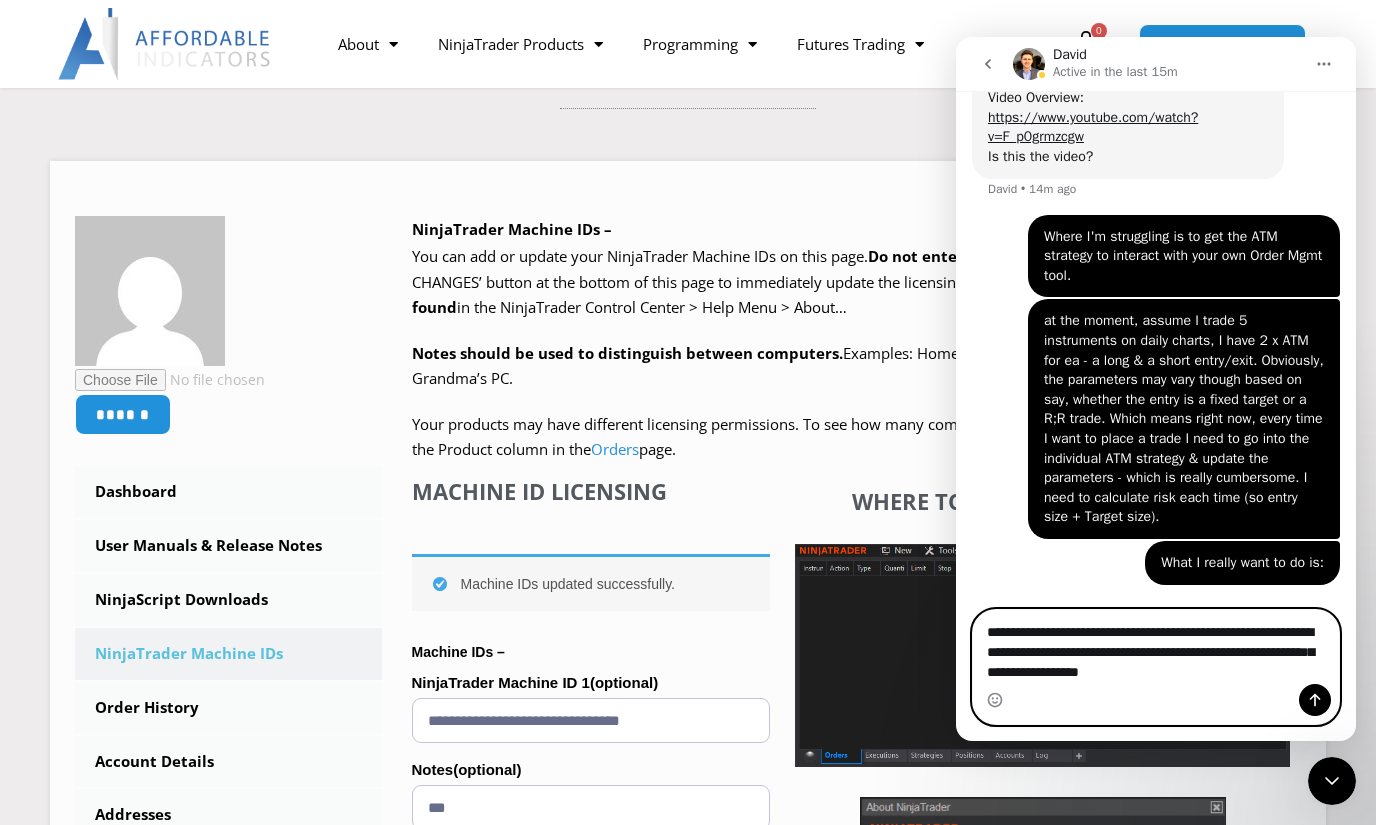 click on "**********" at bounding box center (1156, 647) 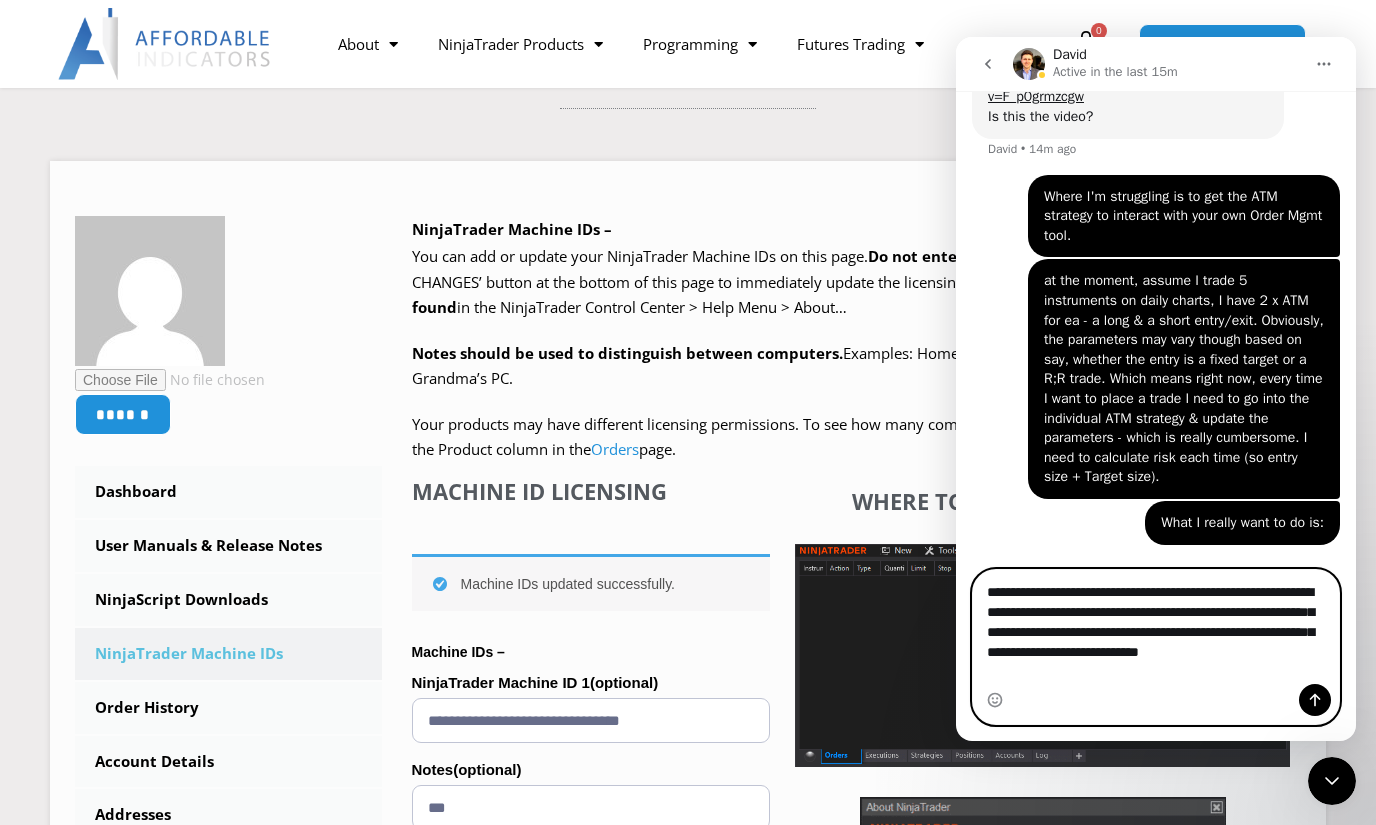 scroll, scrollTop: 8212, scrollLeft: 0, axis: vertical 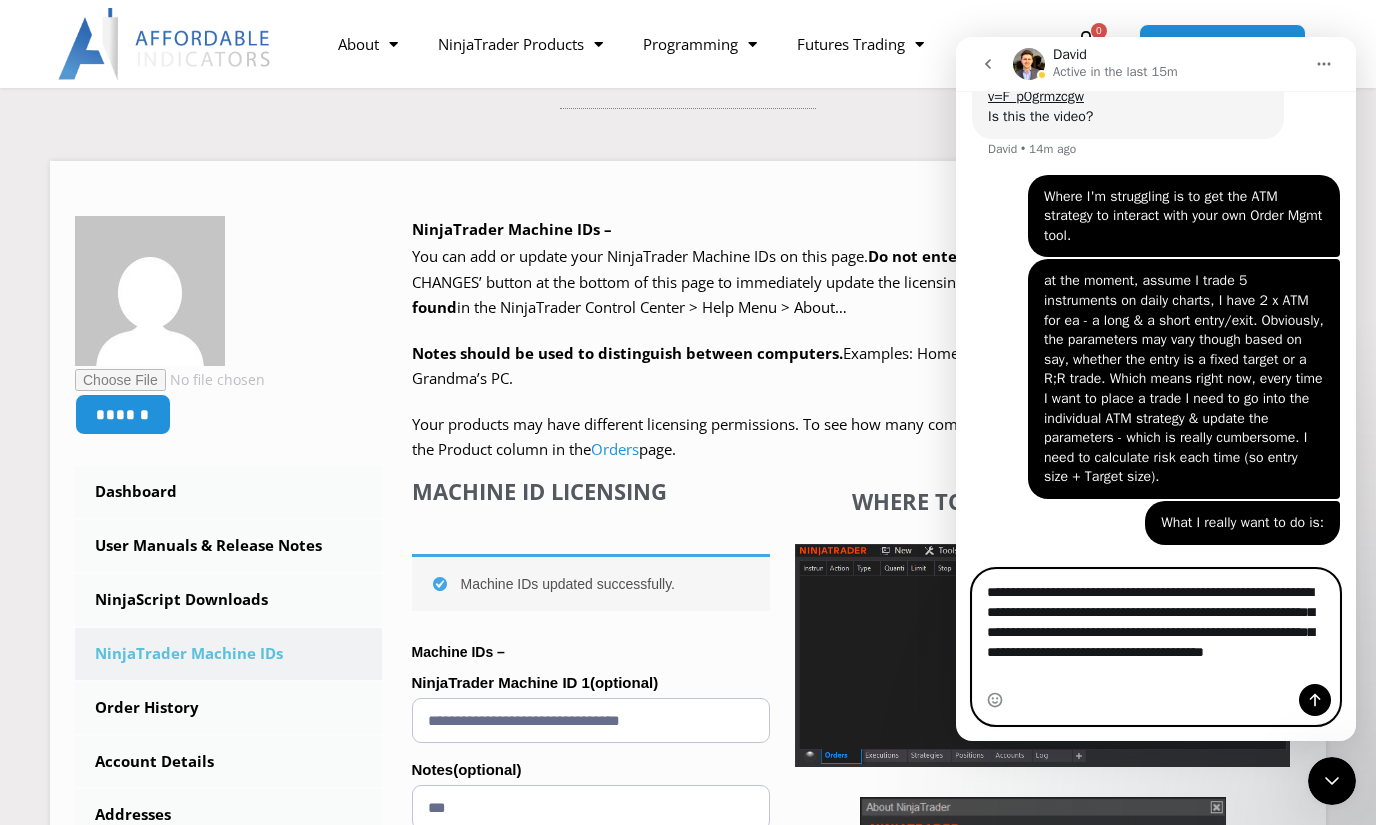 type on "**********" 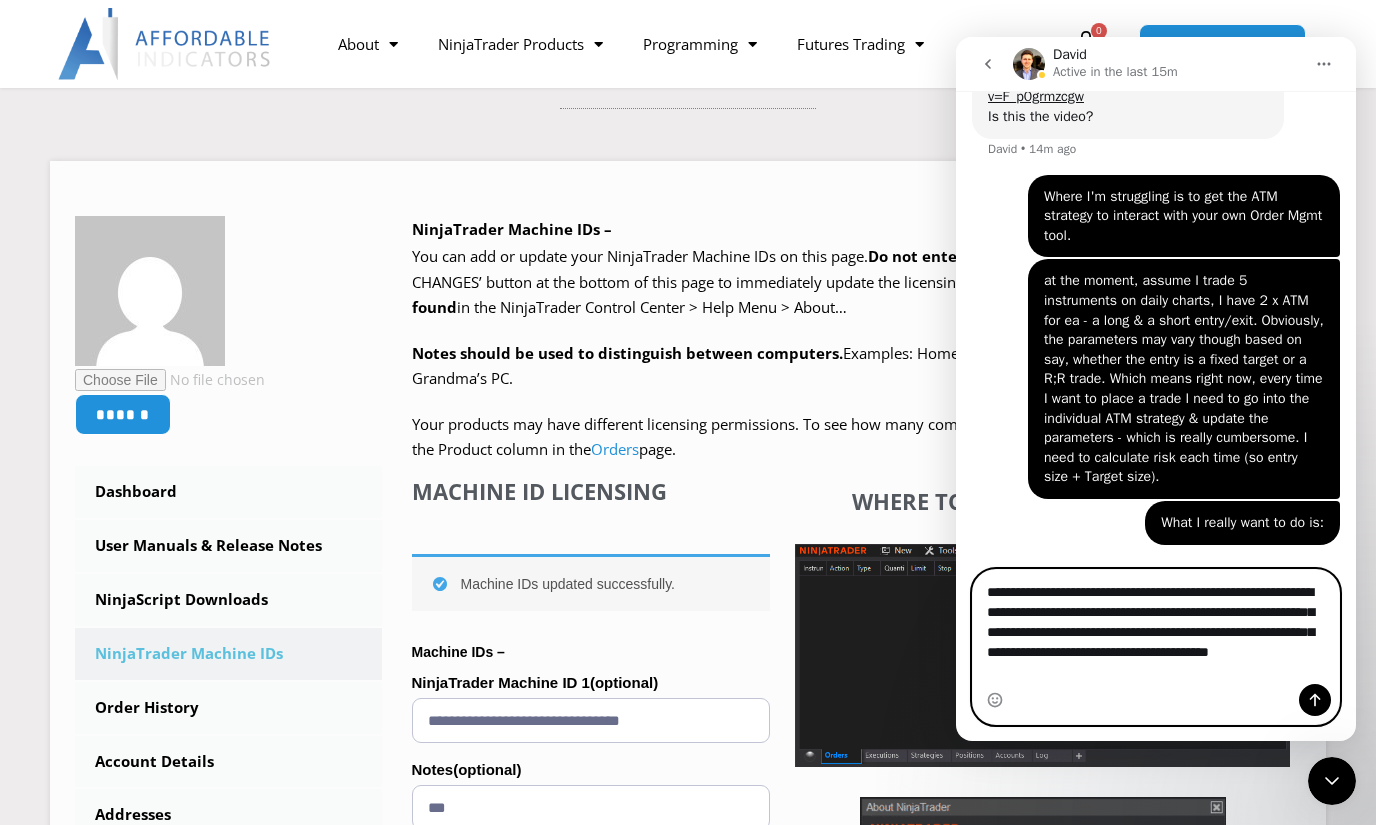 type 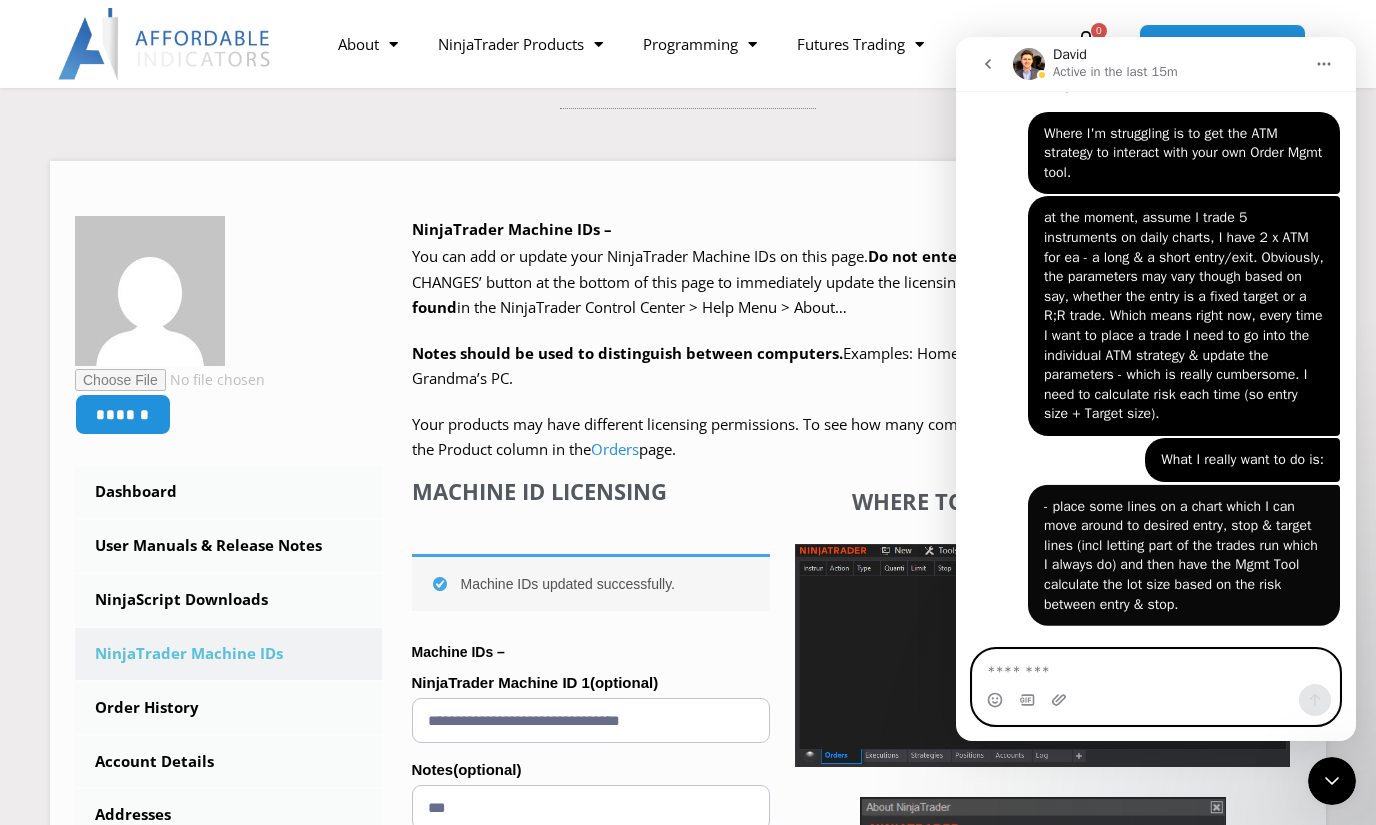 scroll, scrollTop: 8275, scrollLeft: 0, axis: vertical 